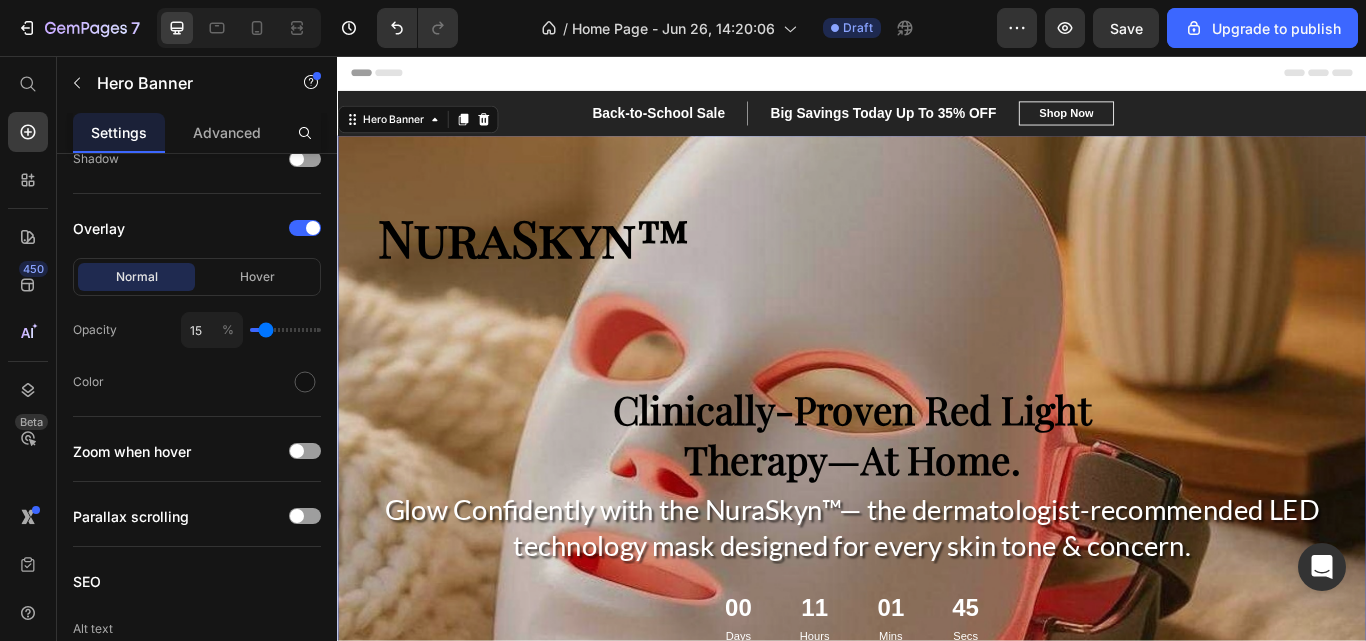 type on "7" 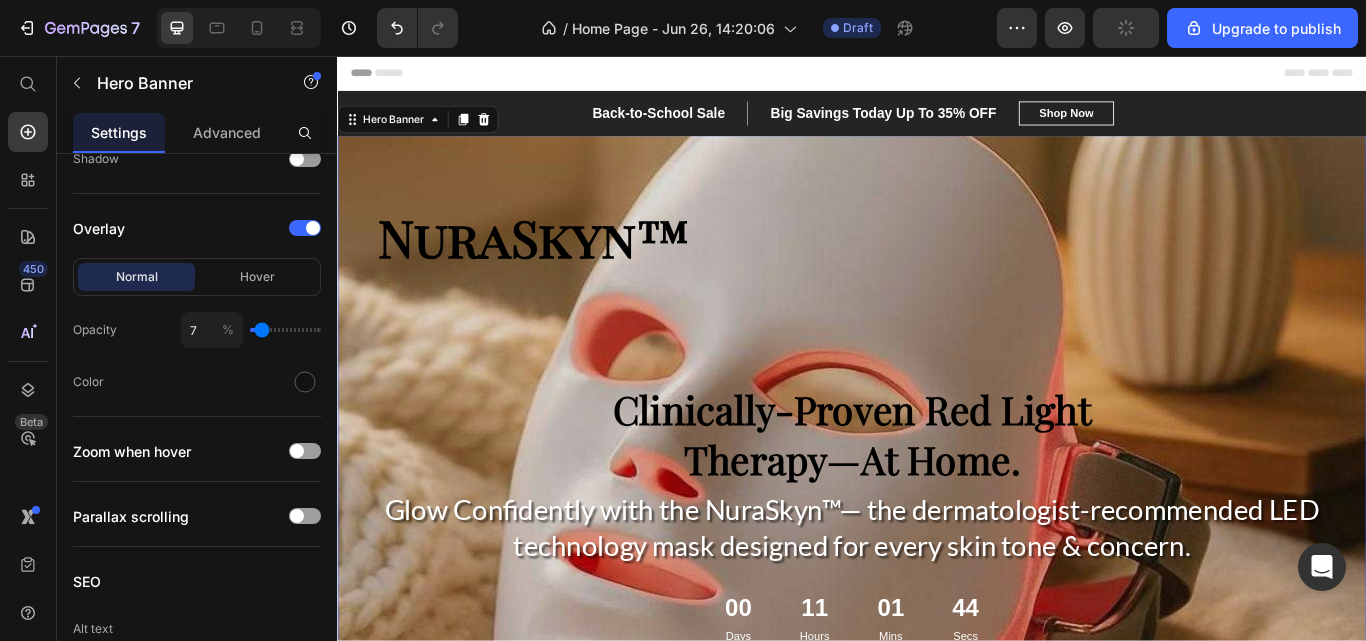 type on "5" 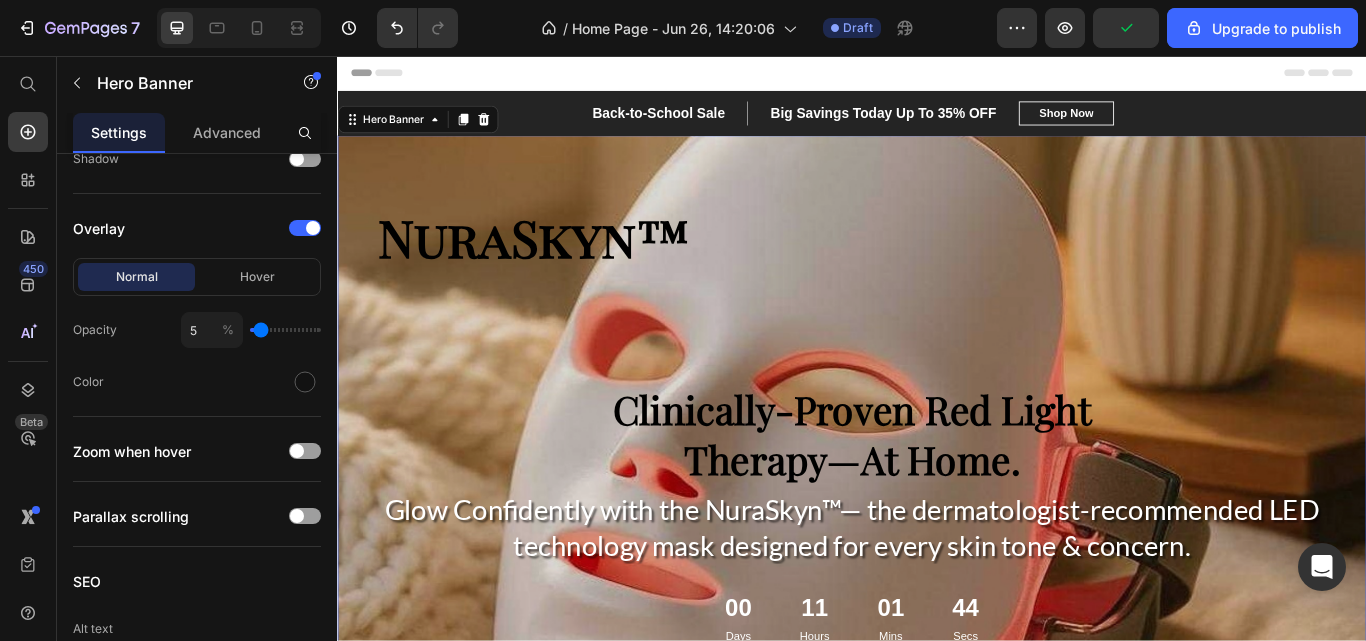 type on "7" 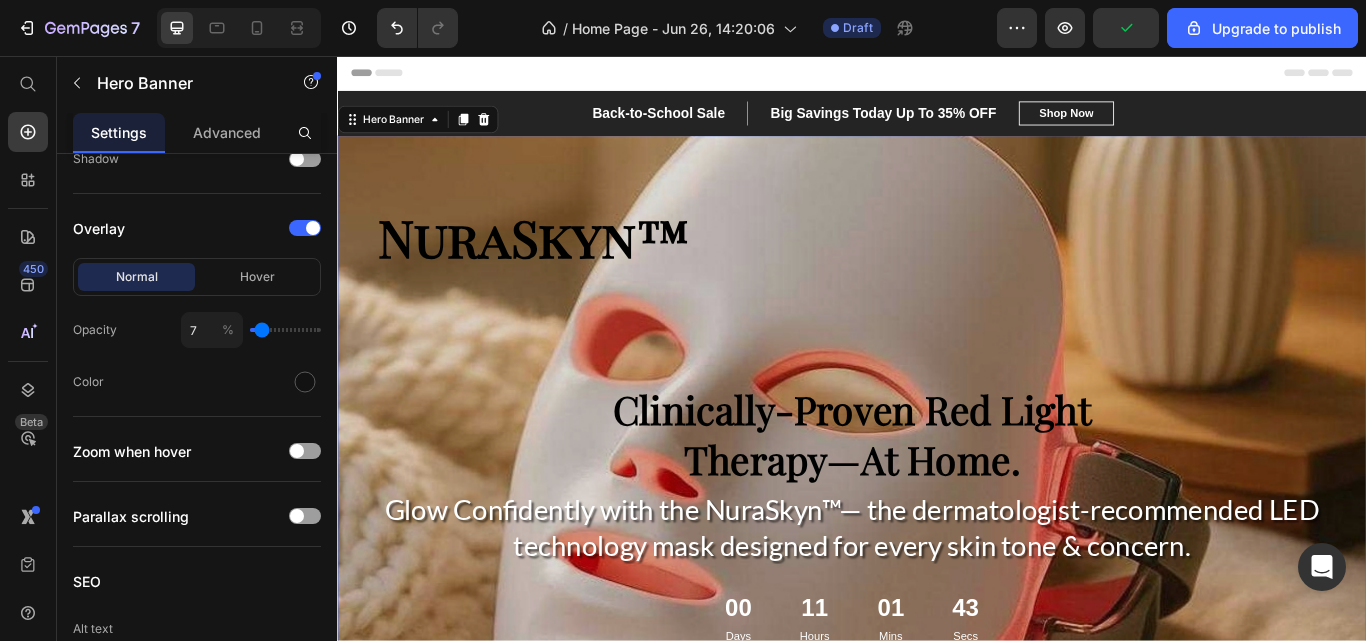 type on "9" 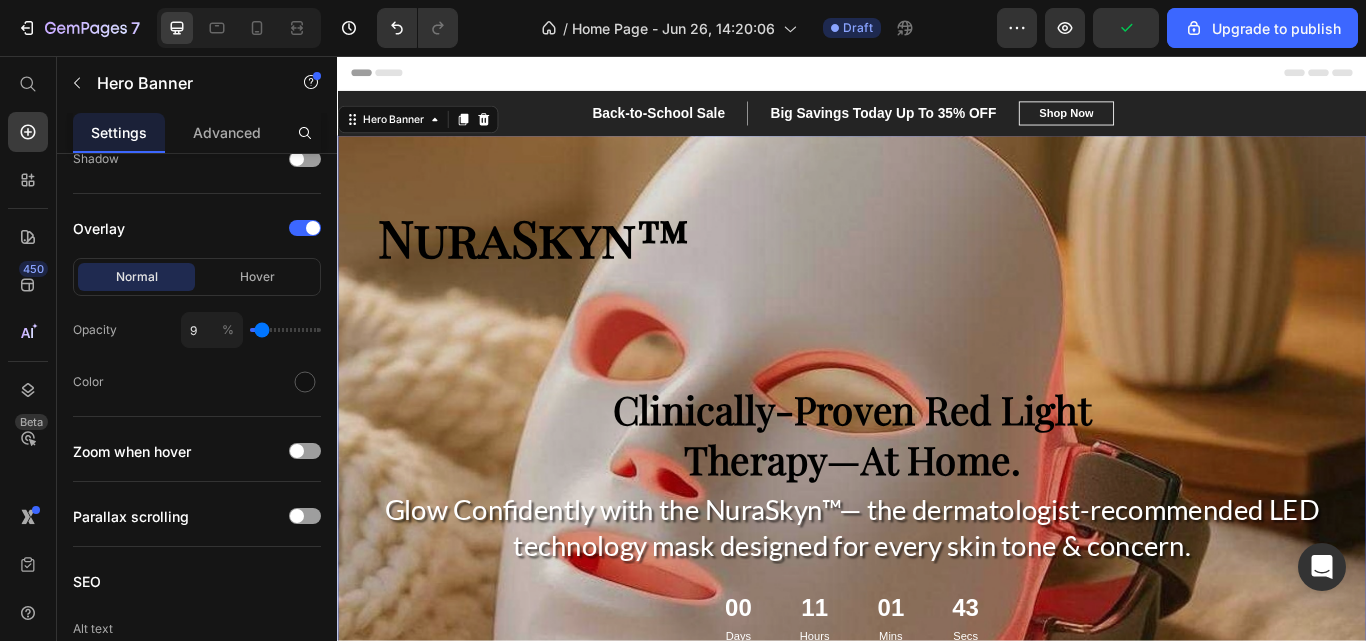 type on "9" 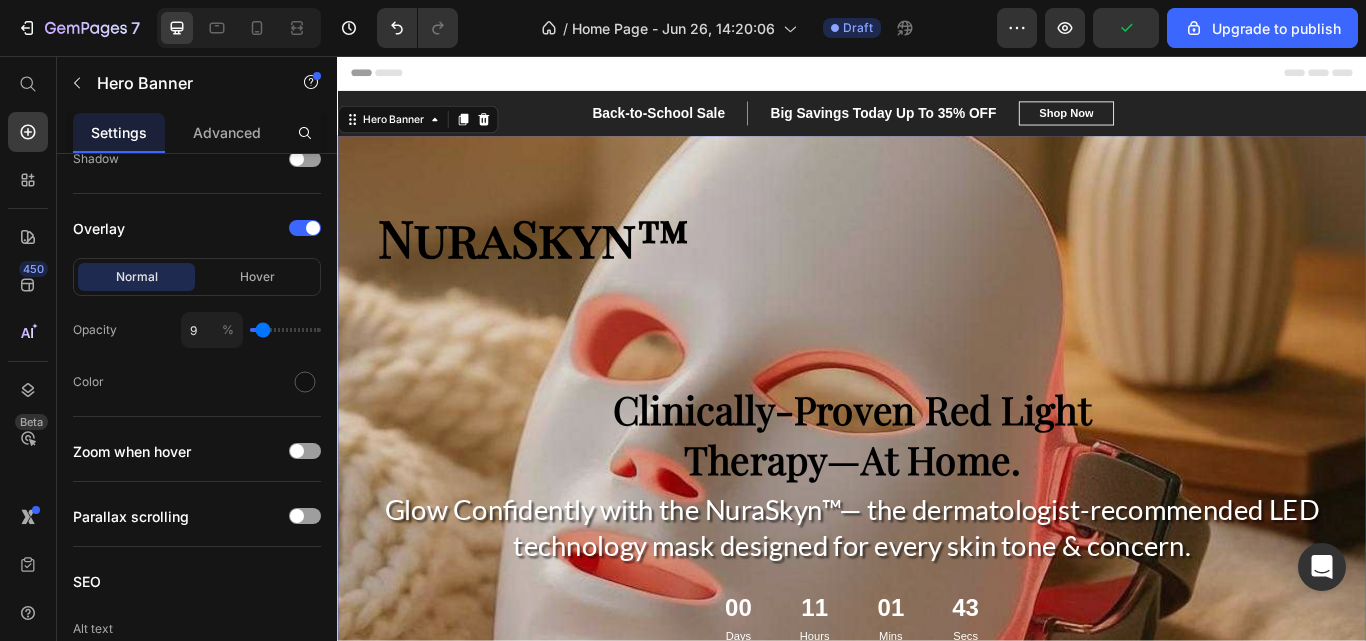 type on "11" 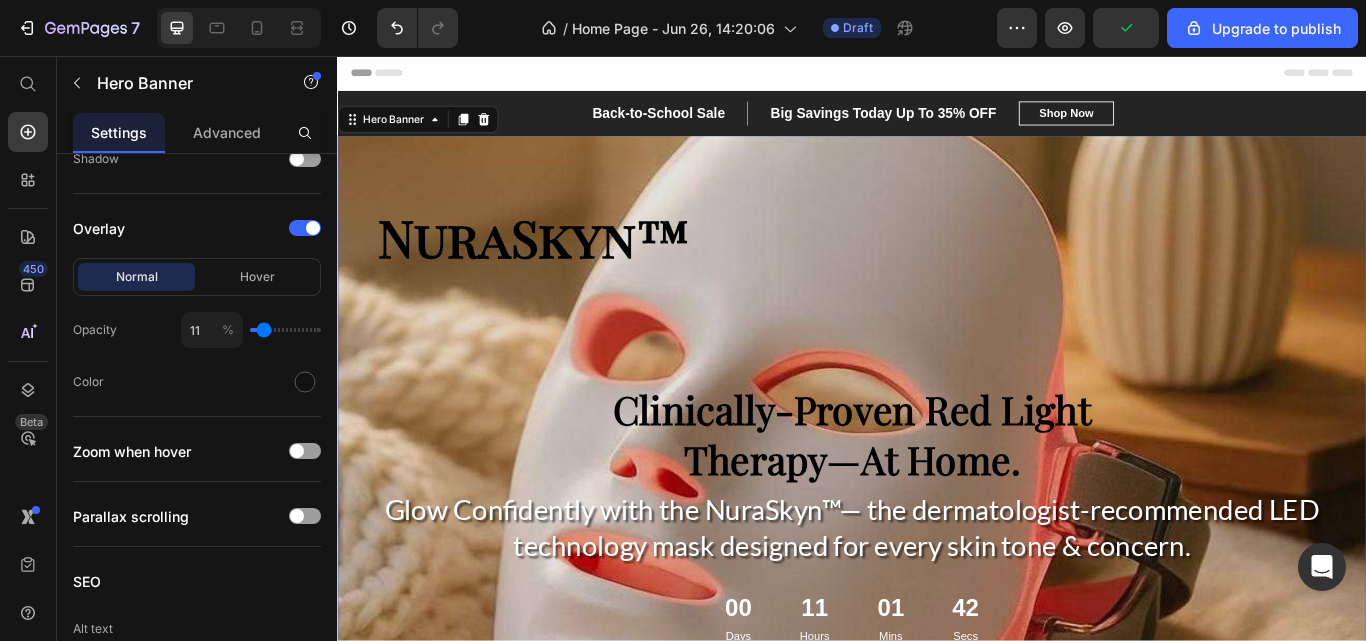 type on "9" 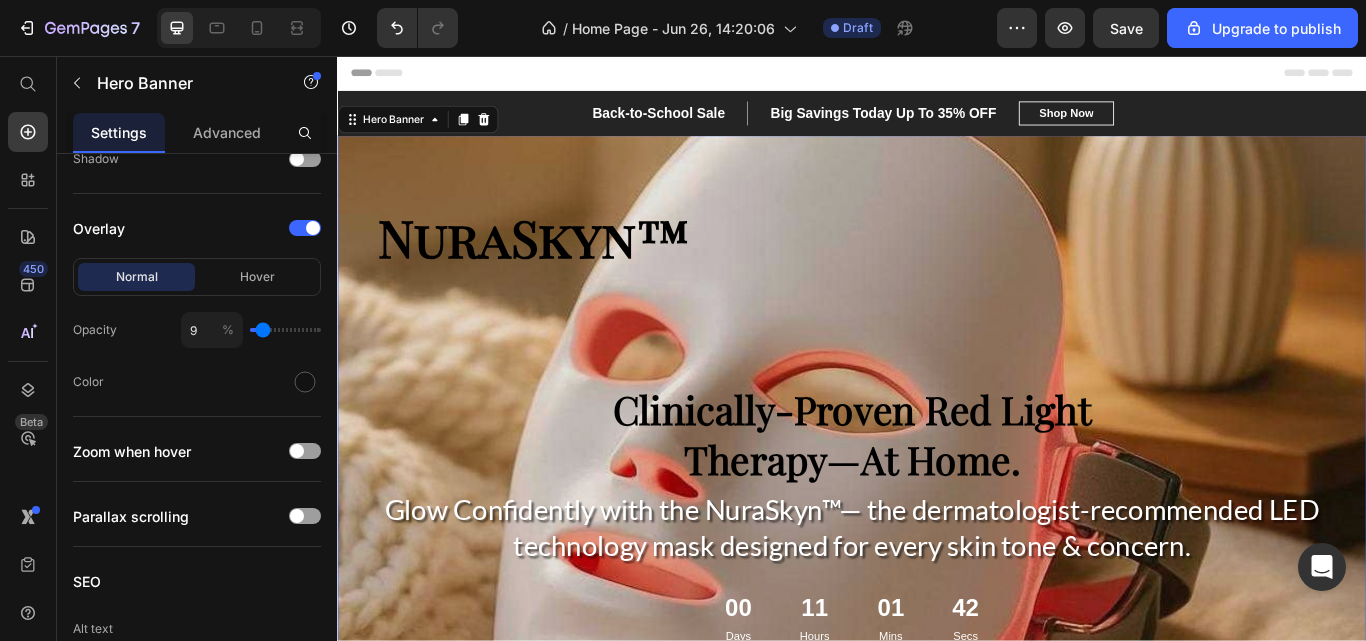 type on "9" 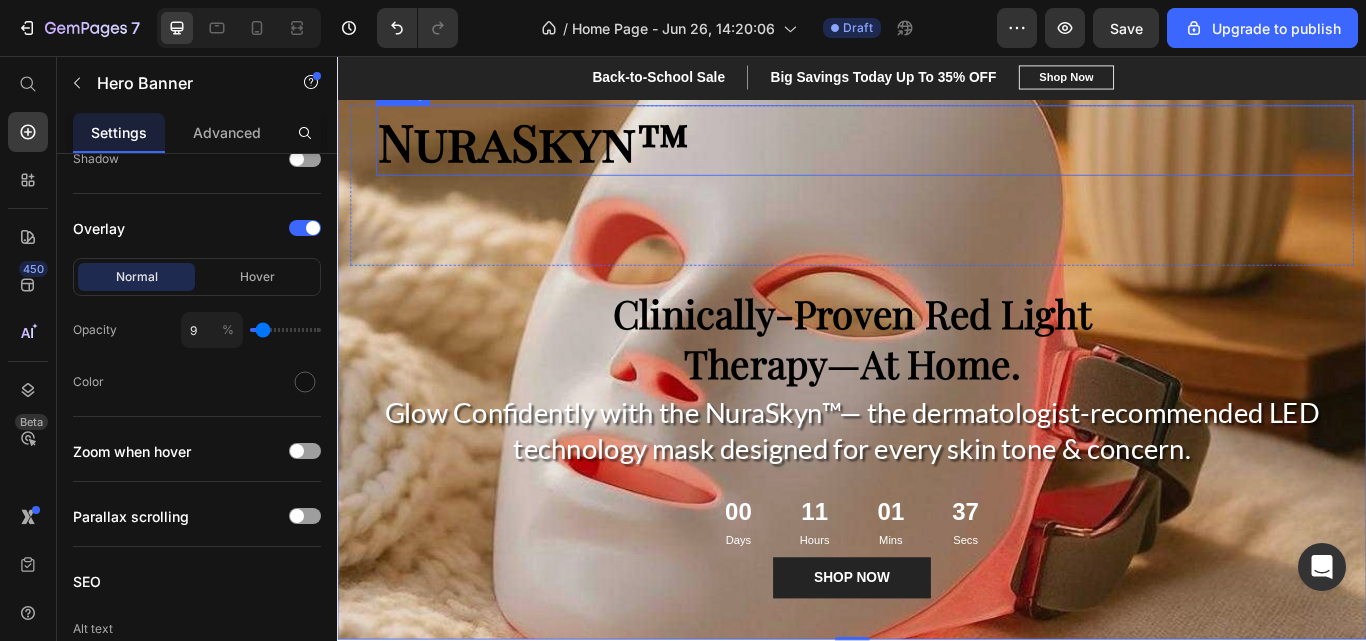 scroll, scrollTop: 113, scrollLeft: 0, axis: vertical 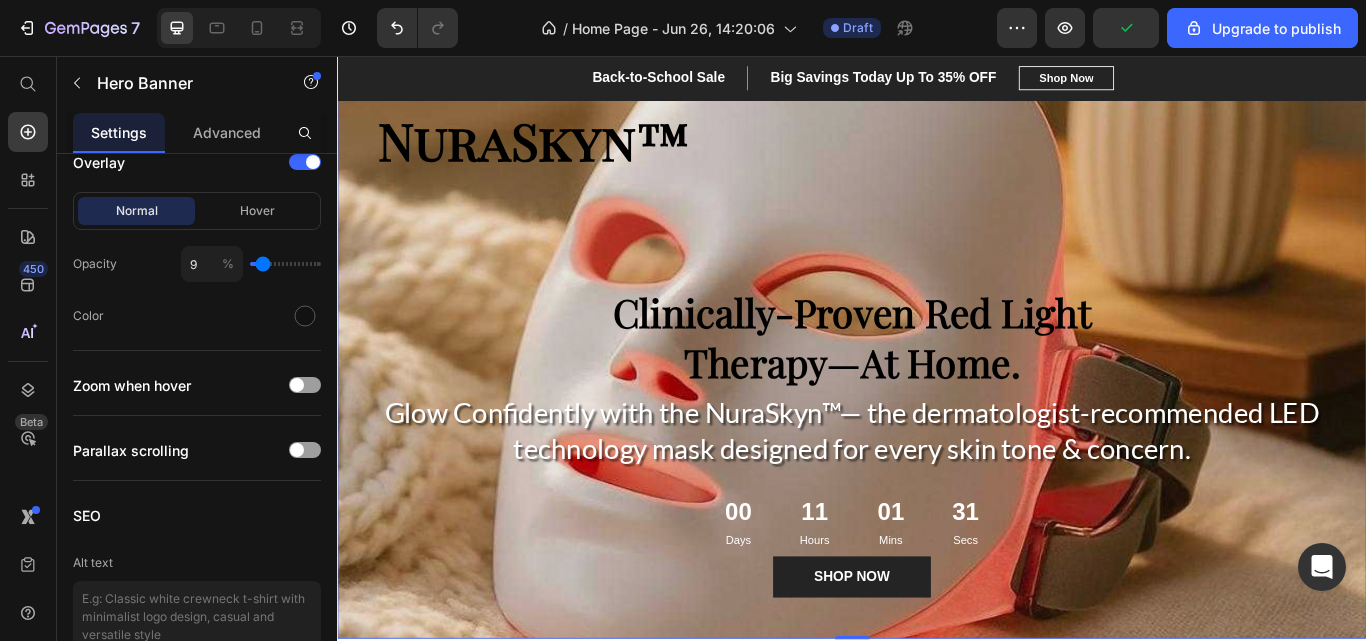 click at bounding box center (305, 316) 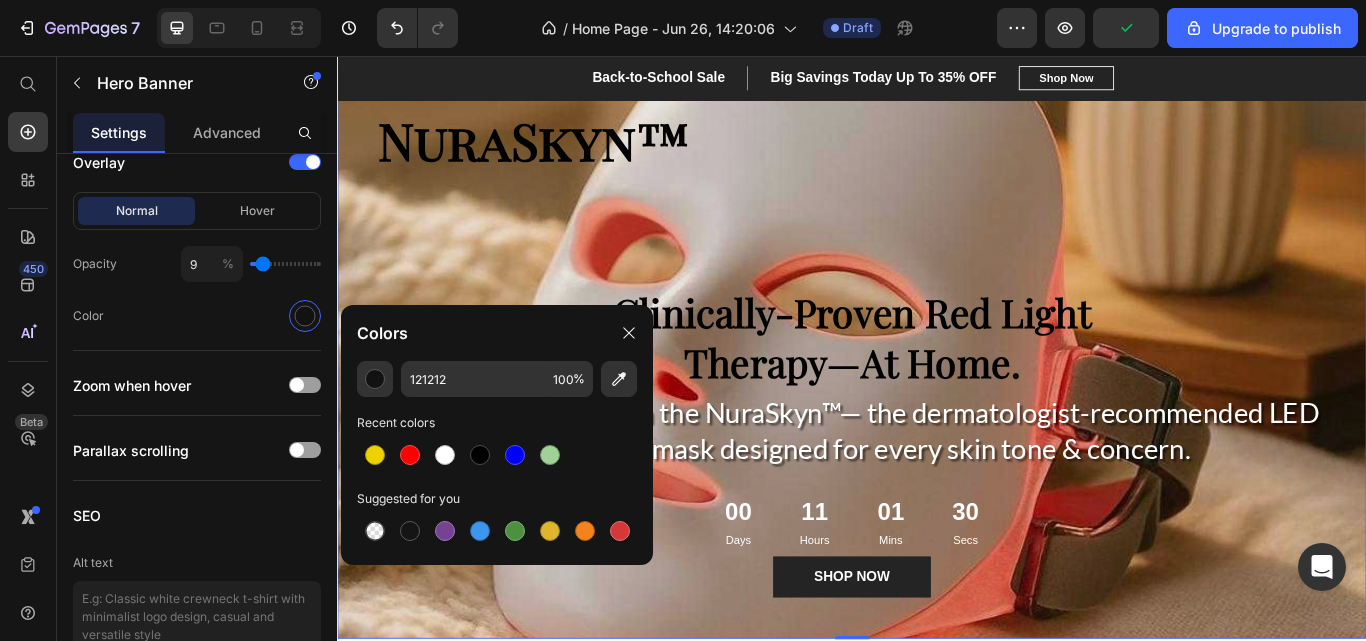 click at bounding box center [480, 455] 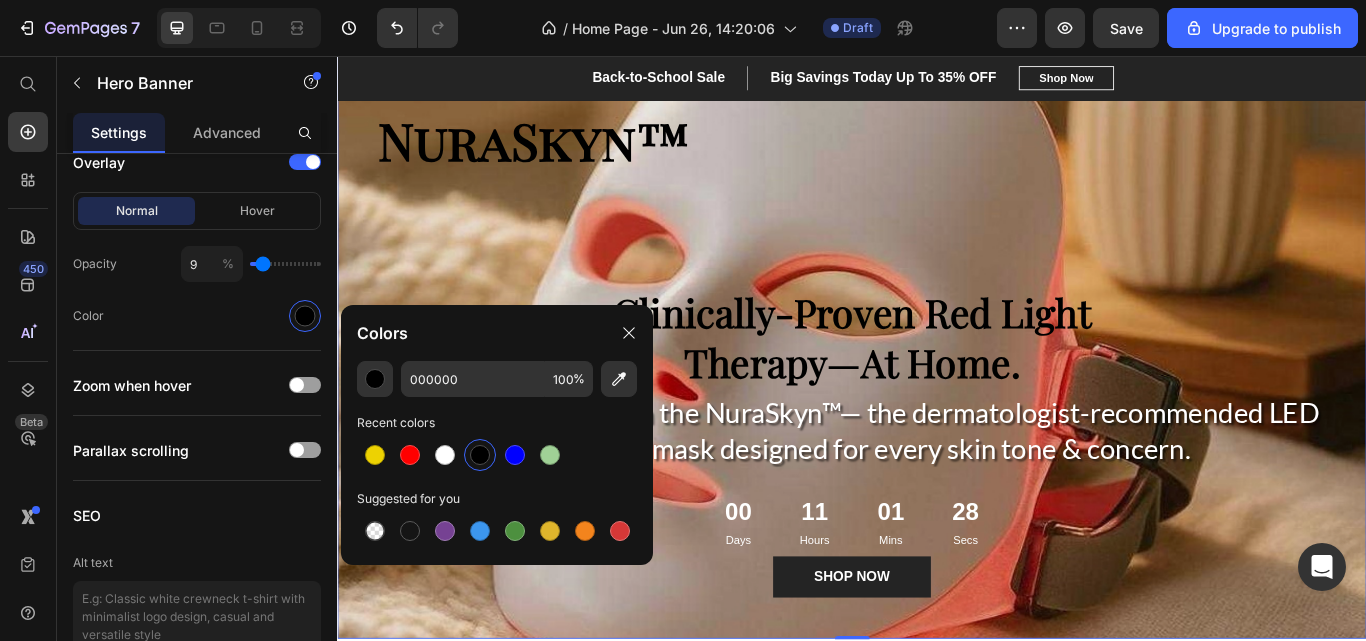 click on "Overlay Normal Hover Opacity 9 % Color" 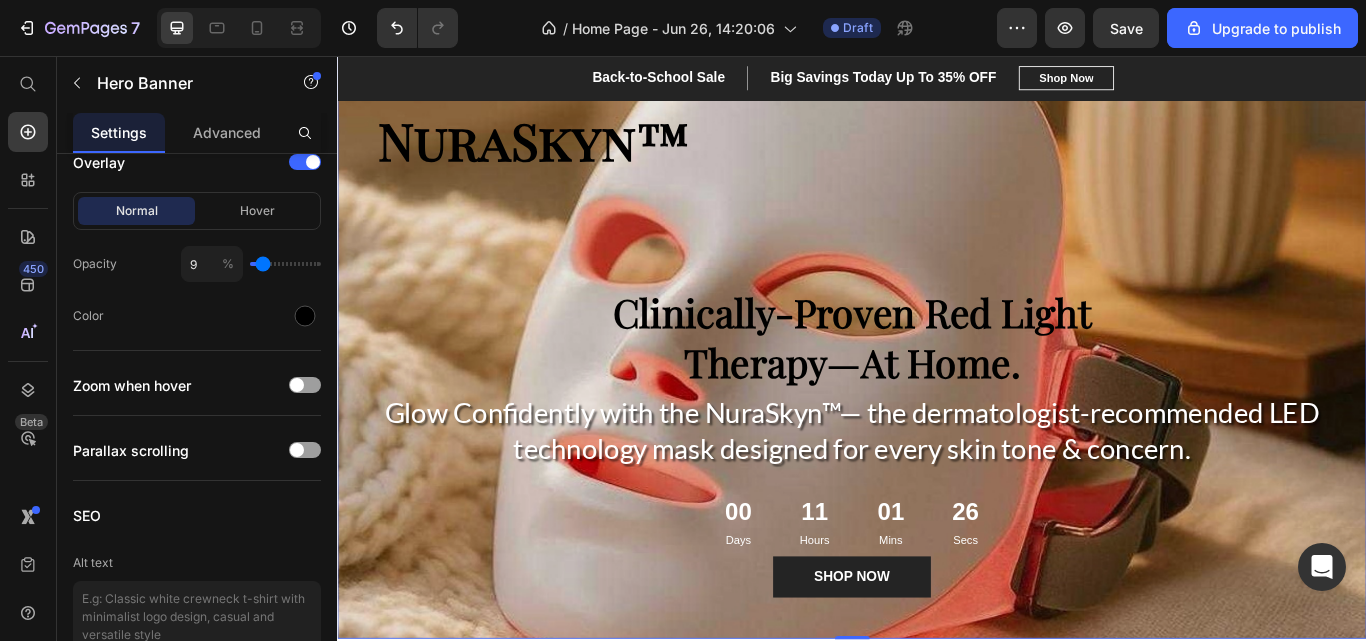 type on "7" 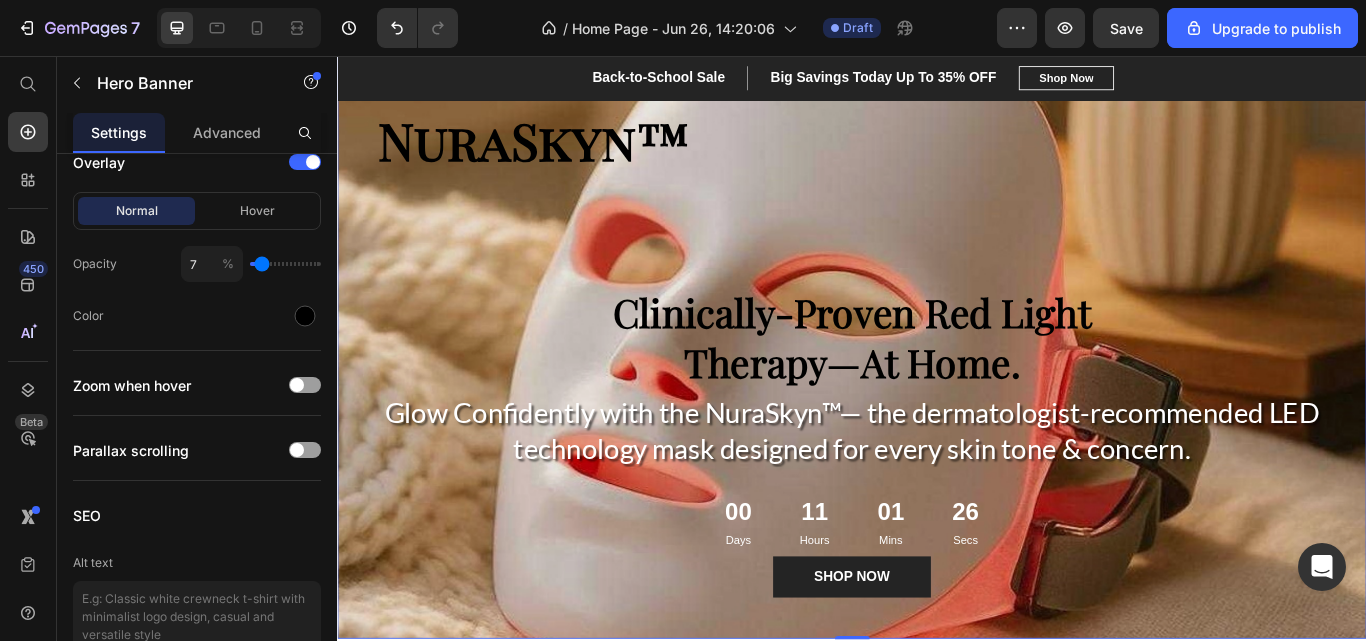 type on "4" 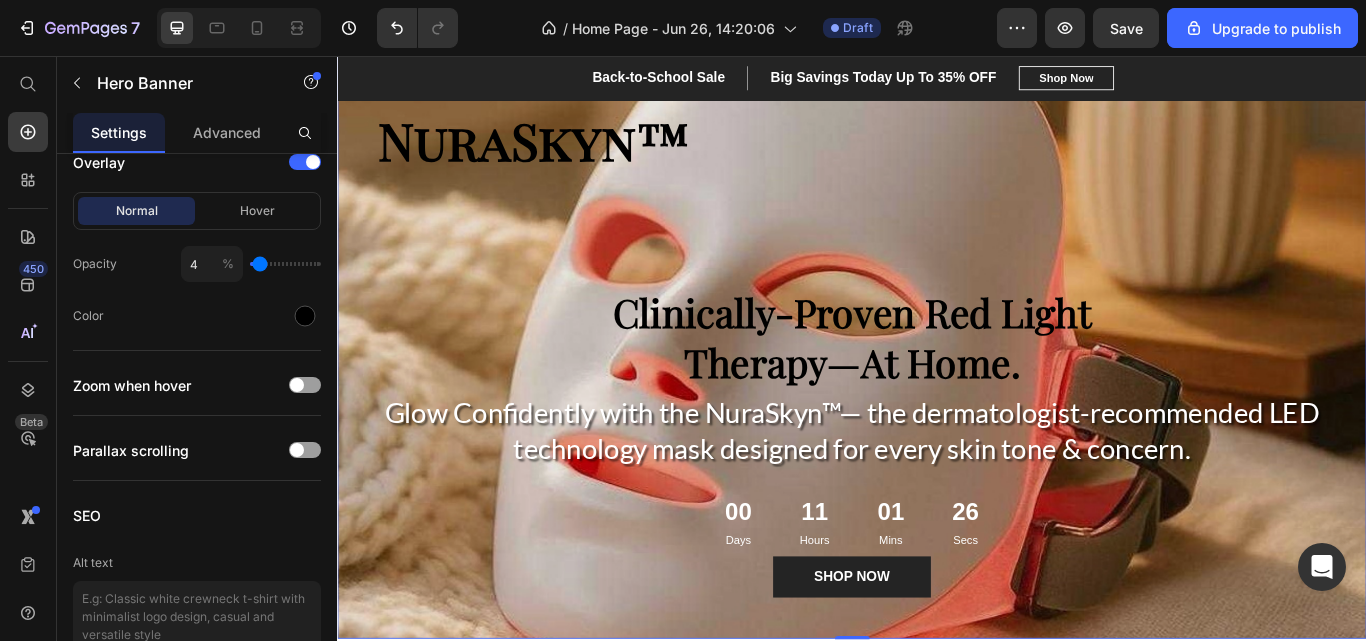 type on "0" 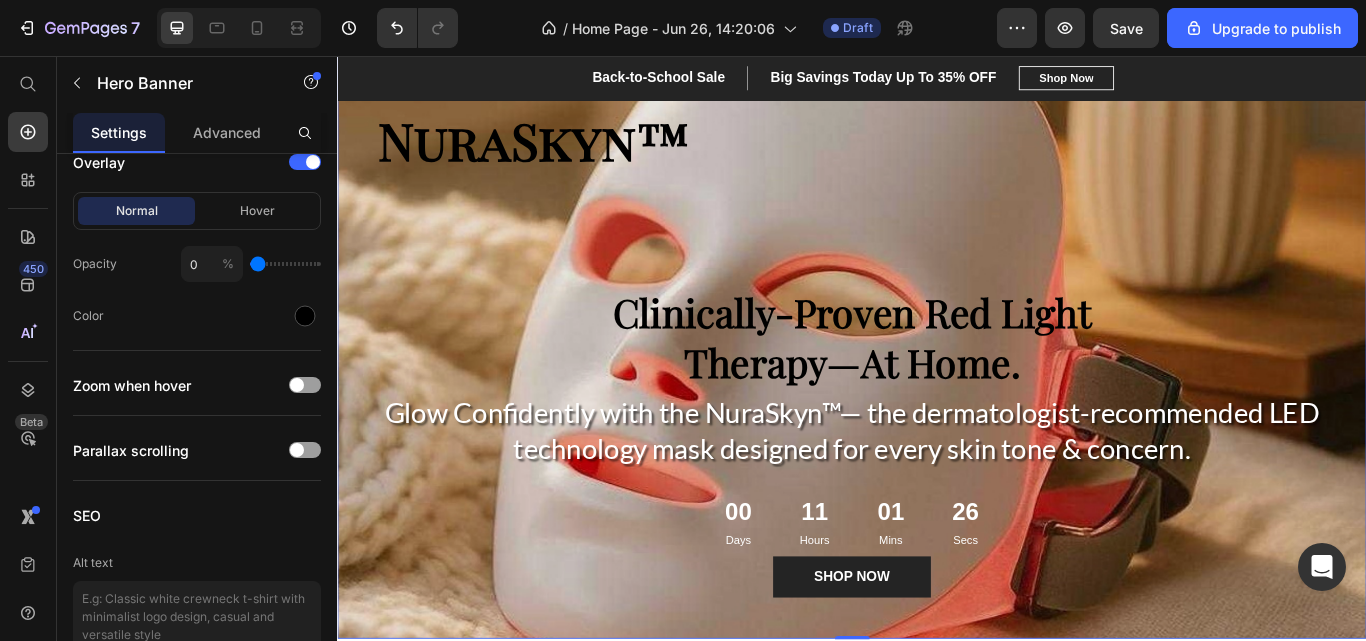 drag, startPoint x: 264, startPoint y: 268, endPoint x: 244, endPoint y: 270, distance: 20.09975 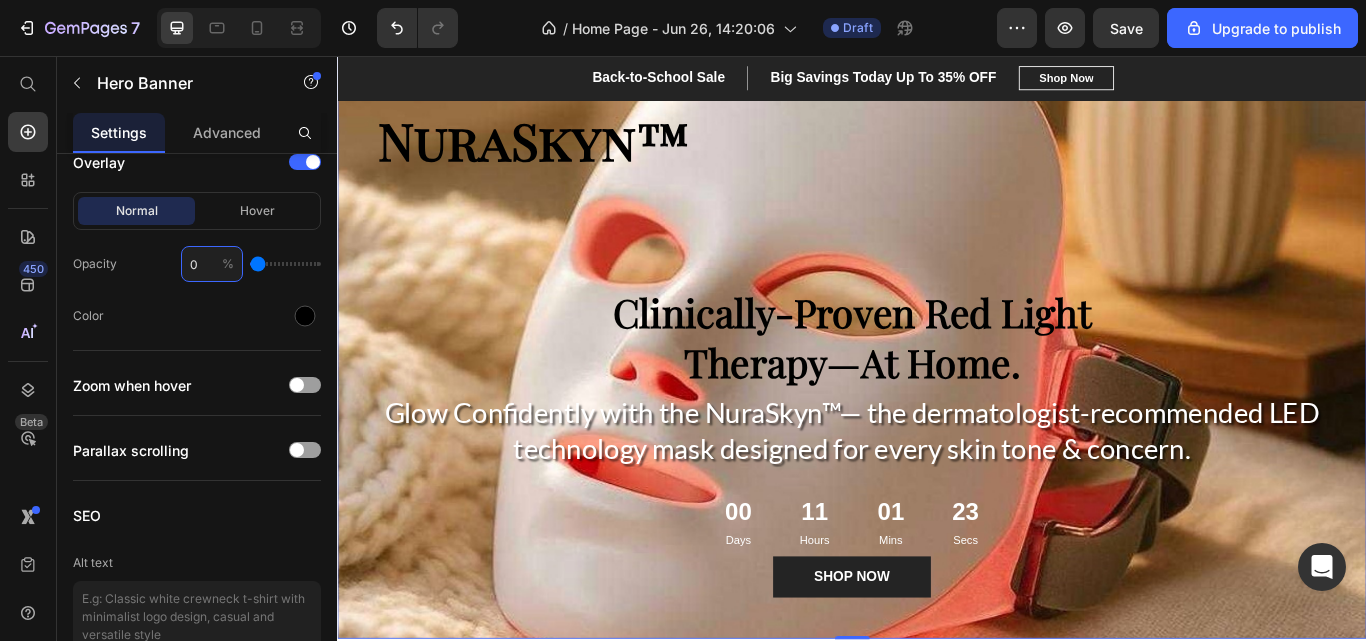 click on "0" at bounding box center [212, 264] 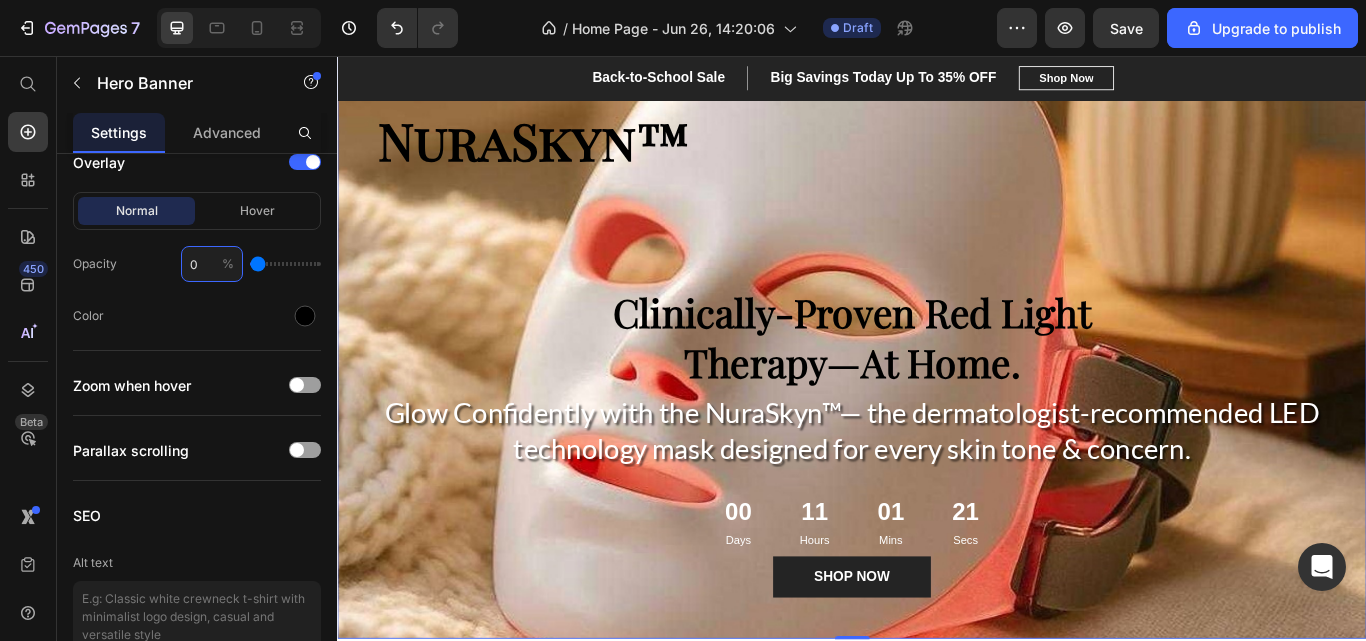 type on "1" 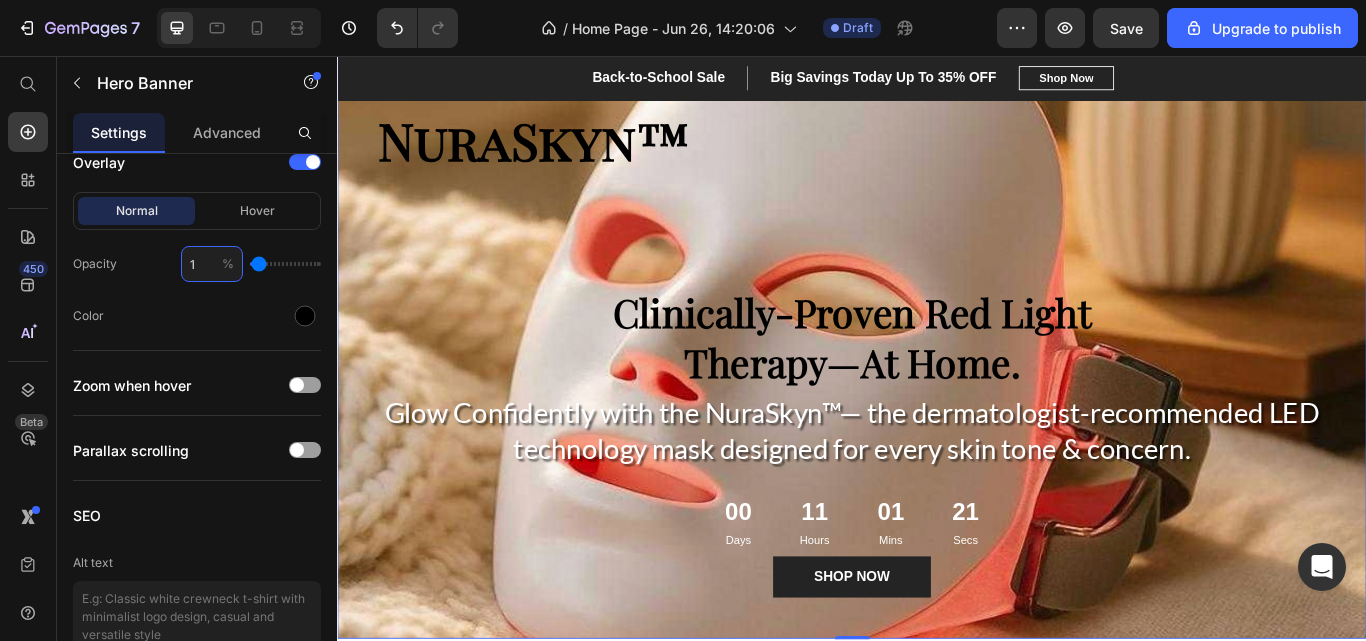 type on "10" 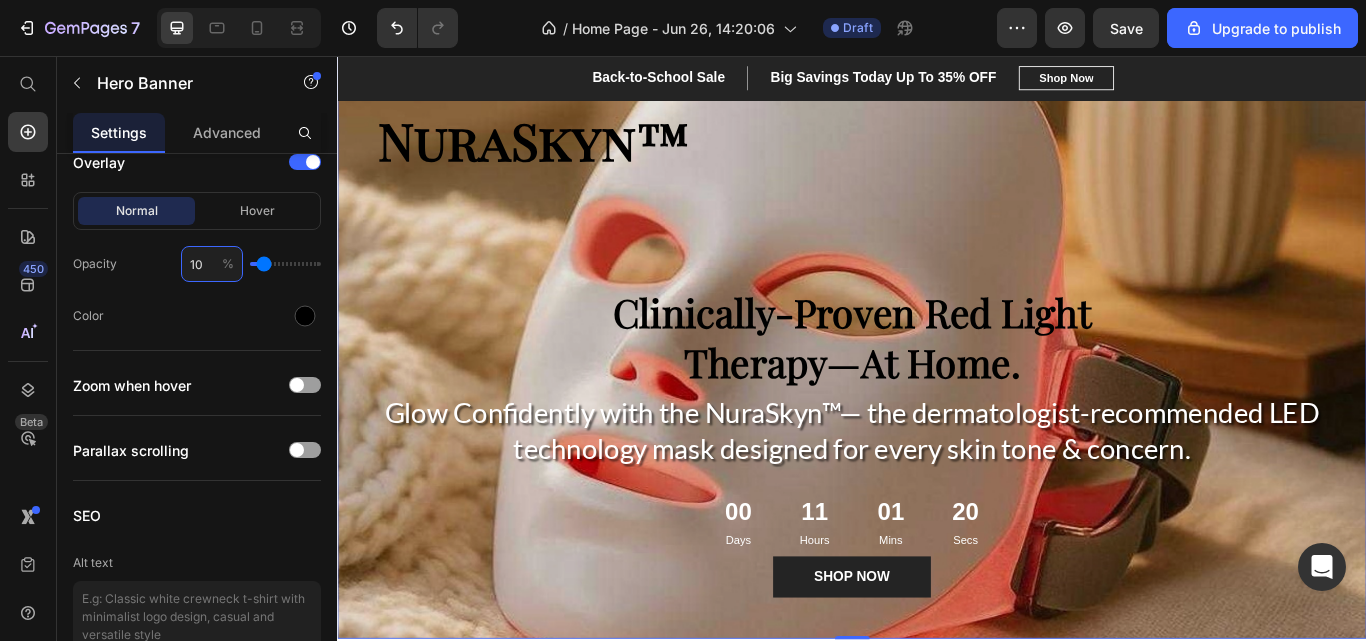 type on "10" 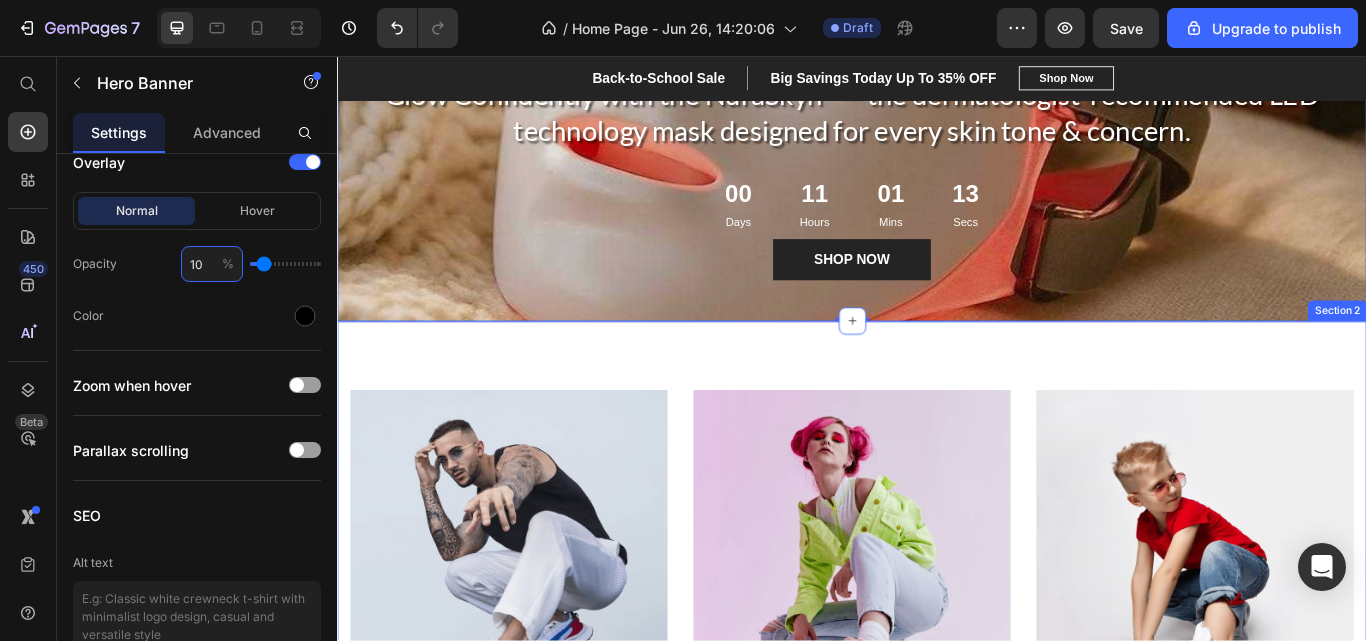 scroll, scrollTop: 484, scrollLeft: 0, axis: vertical 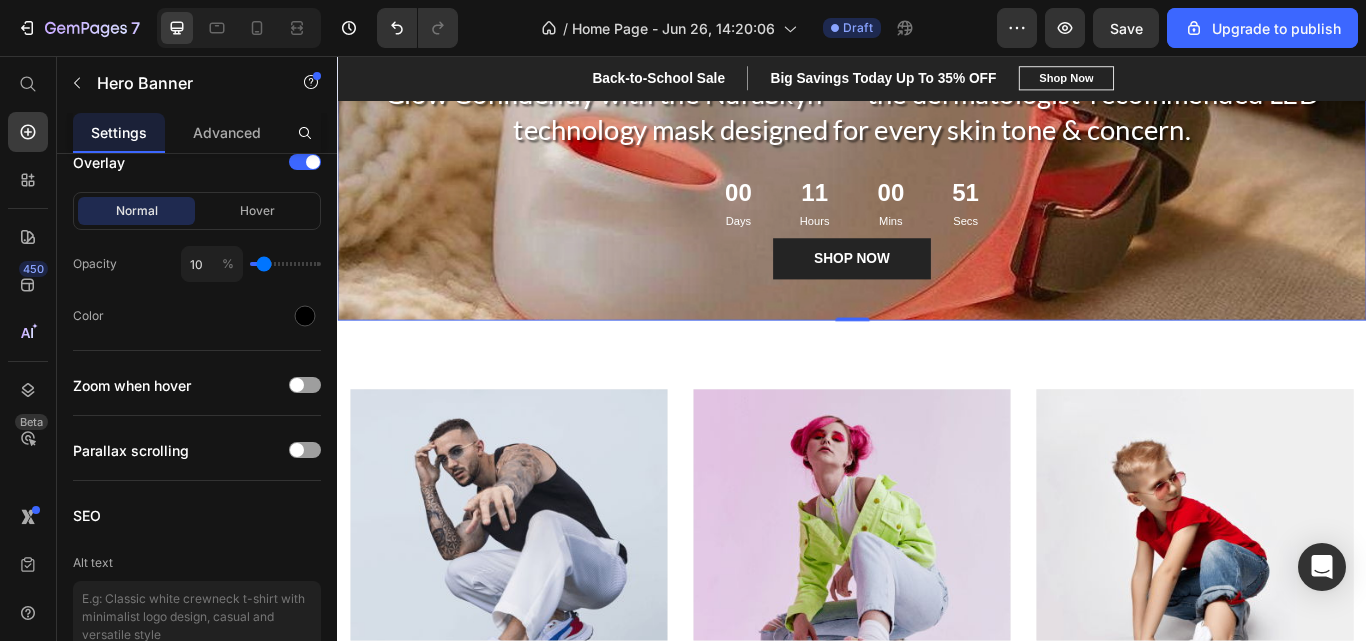 click 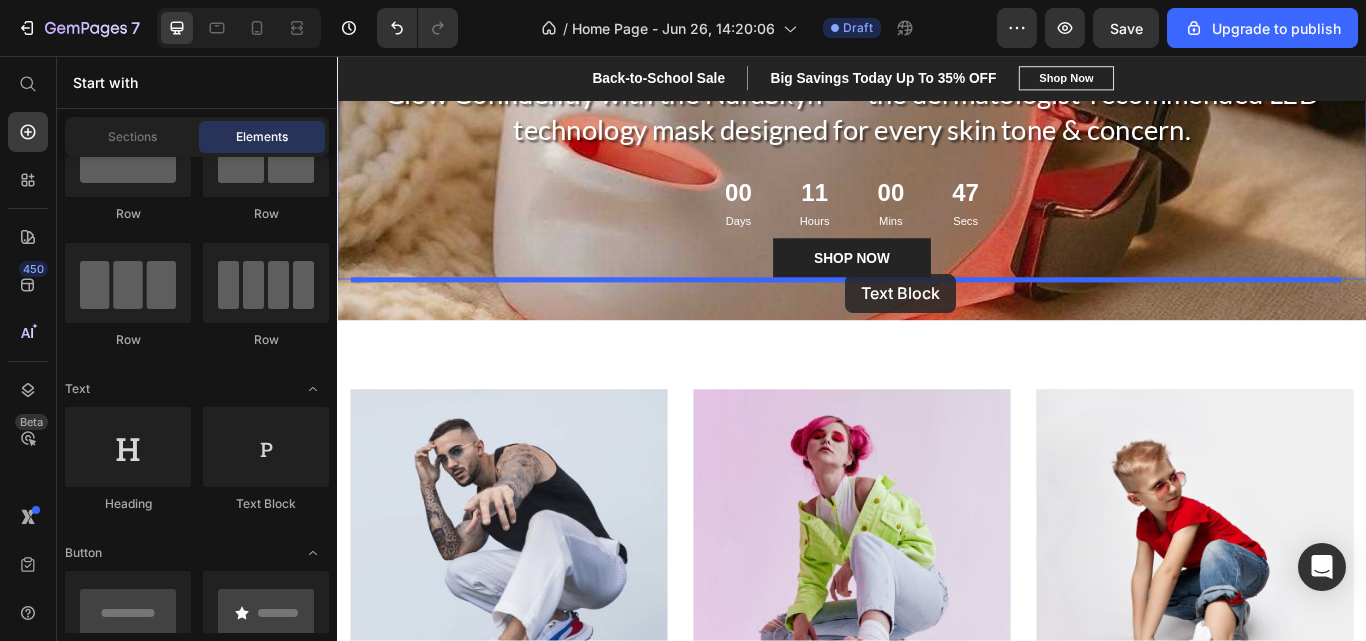 drag, startPoint x: 612, startPoint y: 512, endPoint x: 930, endPoint y: 310, distance: 376.73334 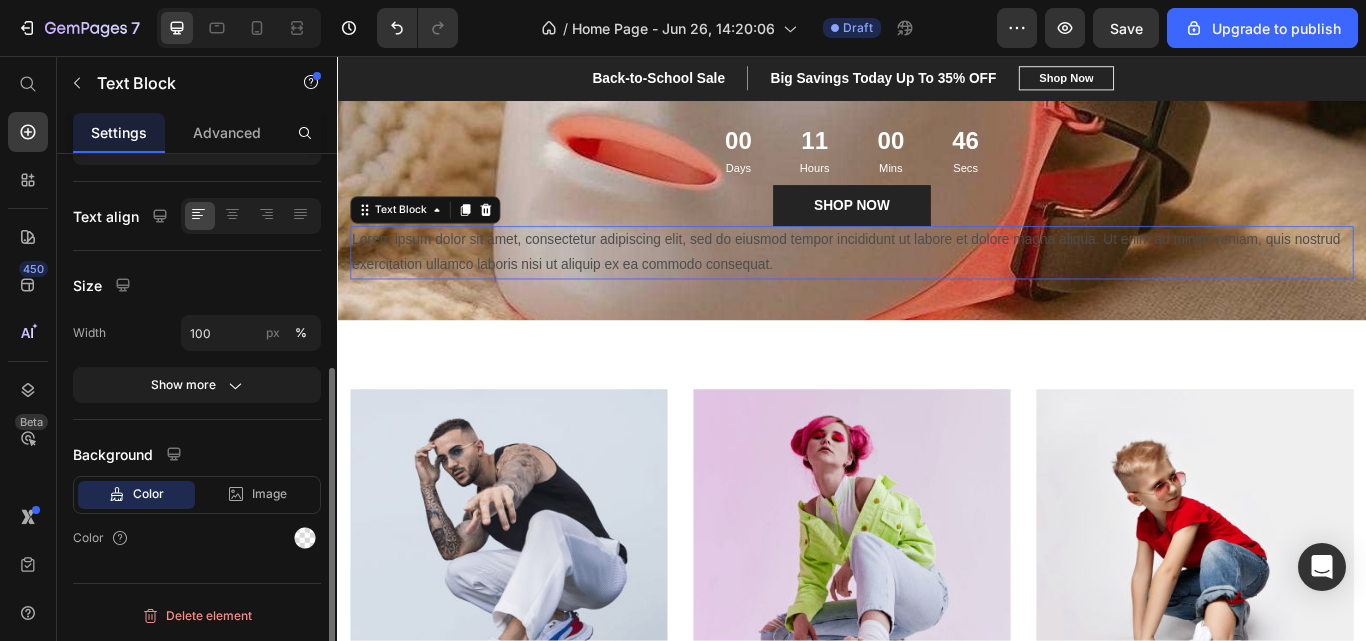 scroll, scrollTop: 0, scrollLeft: 0, axis: both 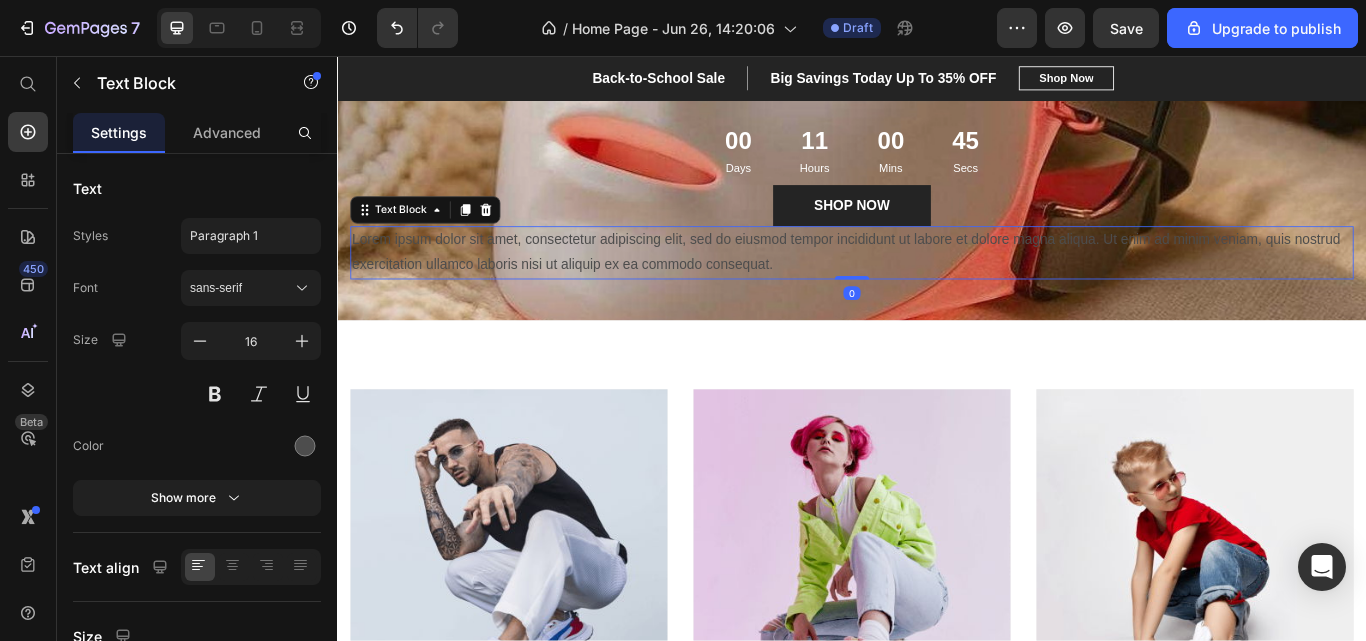 click on "Lorem ipsum dolor sit amet, consectetur adipiscing elit, sed do eiusmod tempor incididunt ut labore et dolore magna aliqua. Ut enim ad minim veniam, quis nostrud exercitation ullamco laboris nisi ut aliquip ex ea commodo consequat." at bounding box center [937, 286] 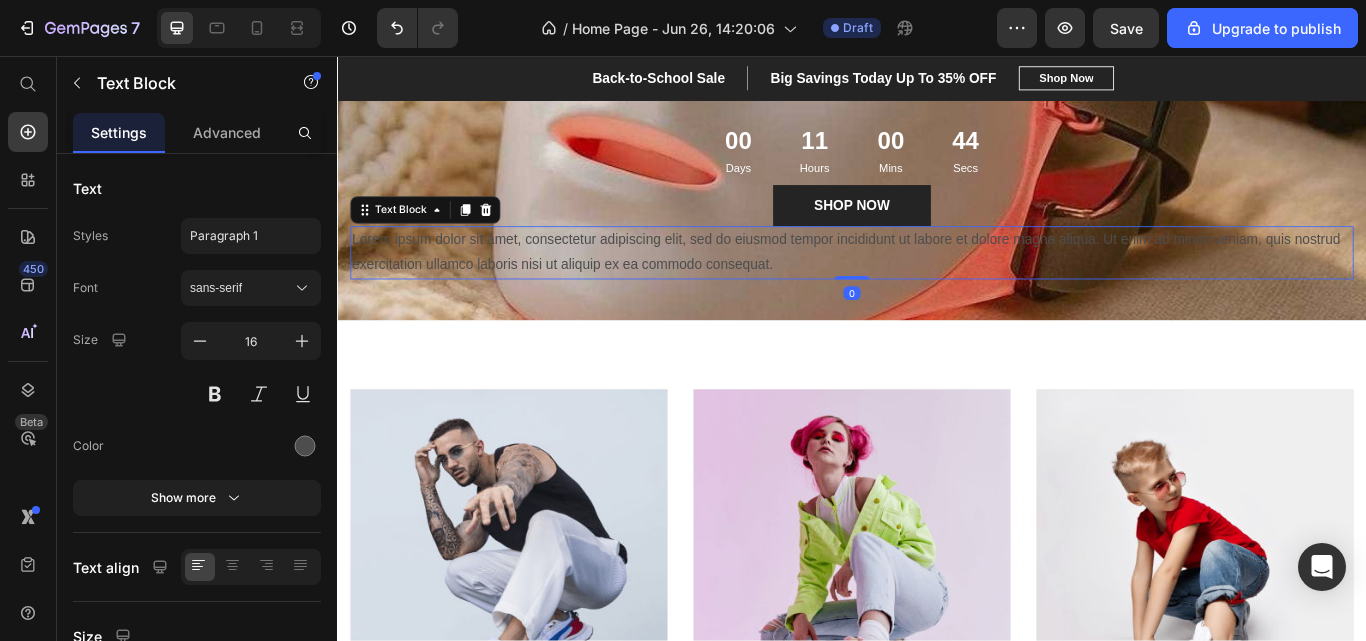 click on "Lorem ipsum dolor sit amet, consectetur adipiscing elit, sed do eiusmod tempor incididunt ut labore et dolore magna aliqua. Ut enim ad minim veniam, quis nostrud exercitation ullamco laboris nisi ut aliquip ex ea commodo consequat." at bounding box center (937, 286) 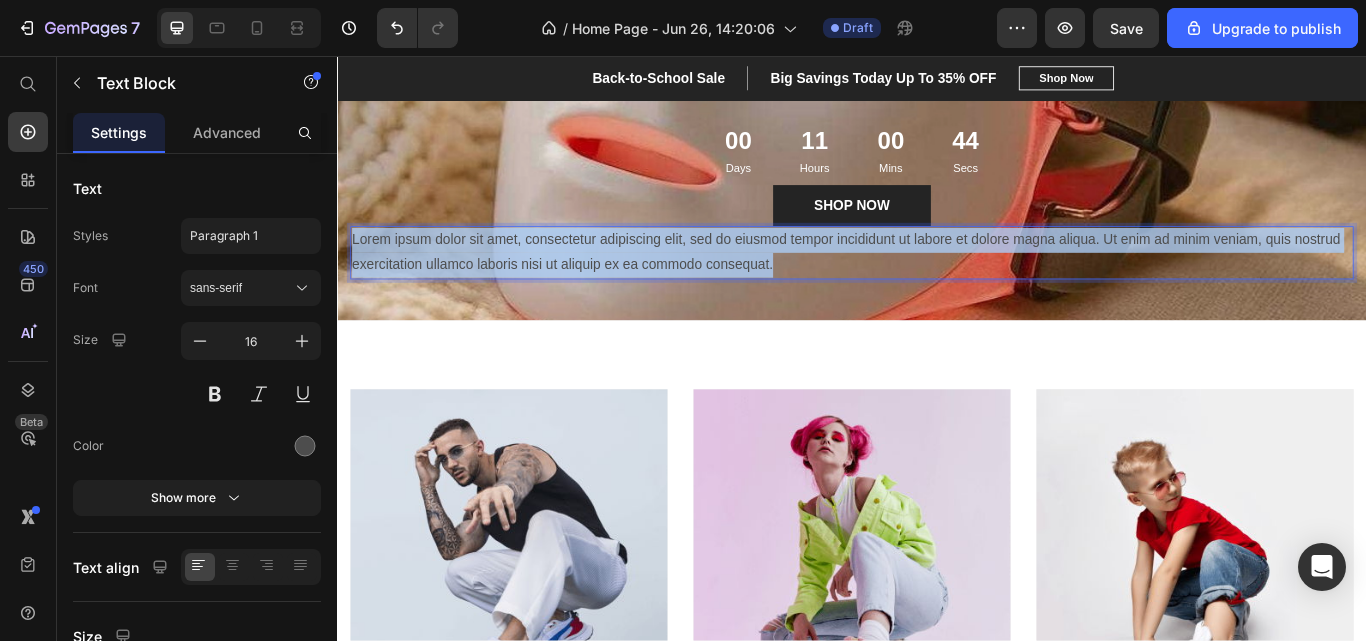 click on "Lorem ipsum dolor sit amet, consectetur adipiscing elit, sed do eiusmod tempor incididunt ut labore et dolore magna aliqua. Ut enim ad minim veniam, quis nostrud exercitation ullamco laboris nisi ut aliquip ex ea commodo consequat." at bounding box center [937, 286] 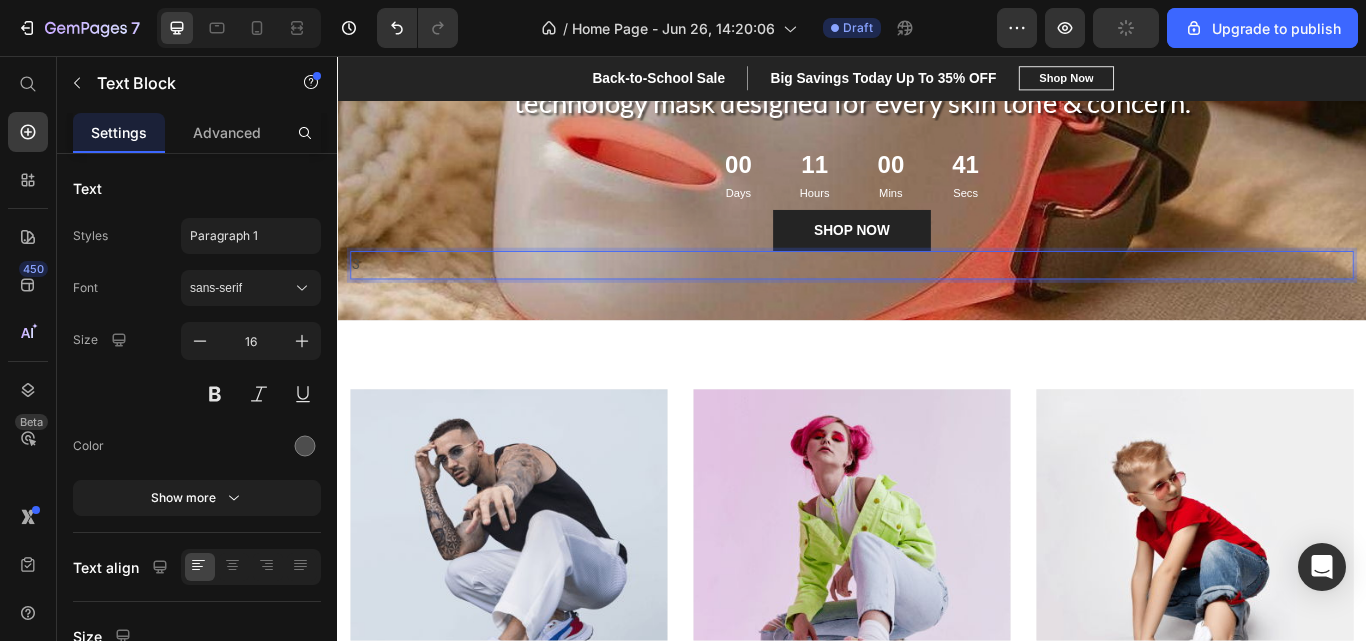 scroll, scrollTop: 513, scrollLeft: 0, axis: vertical 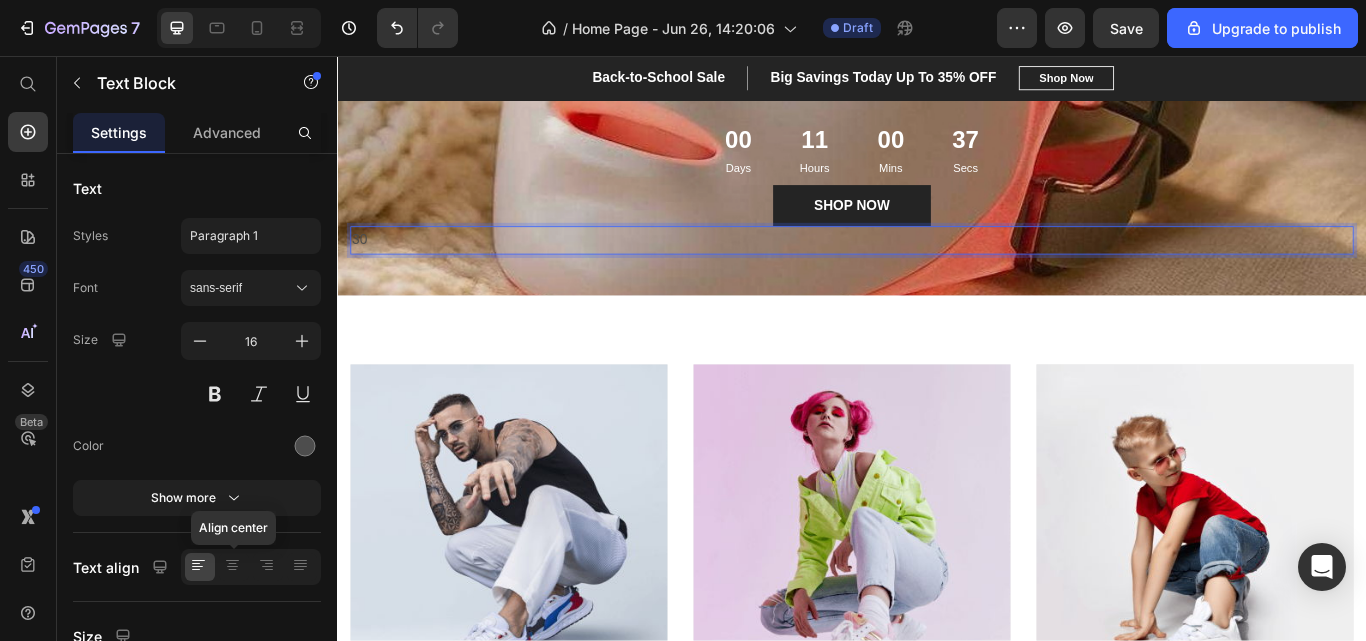 click 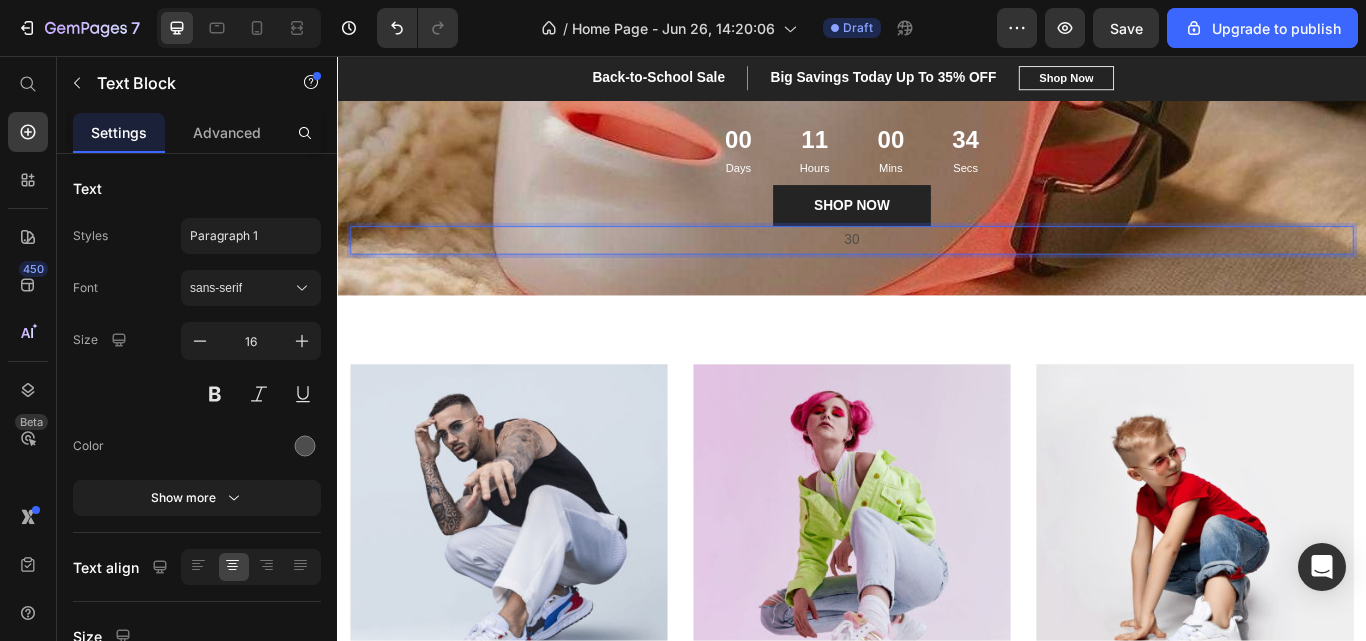 click on "30" at bounding box center [937, 271] 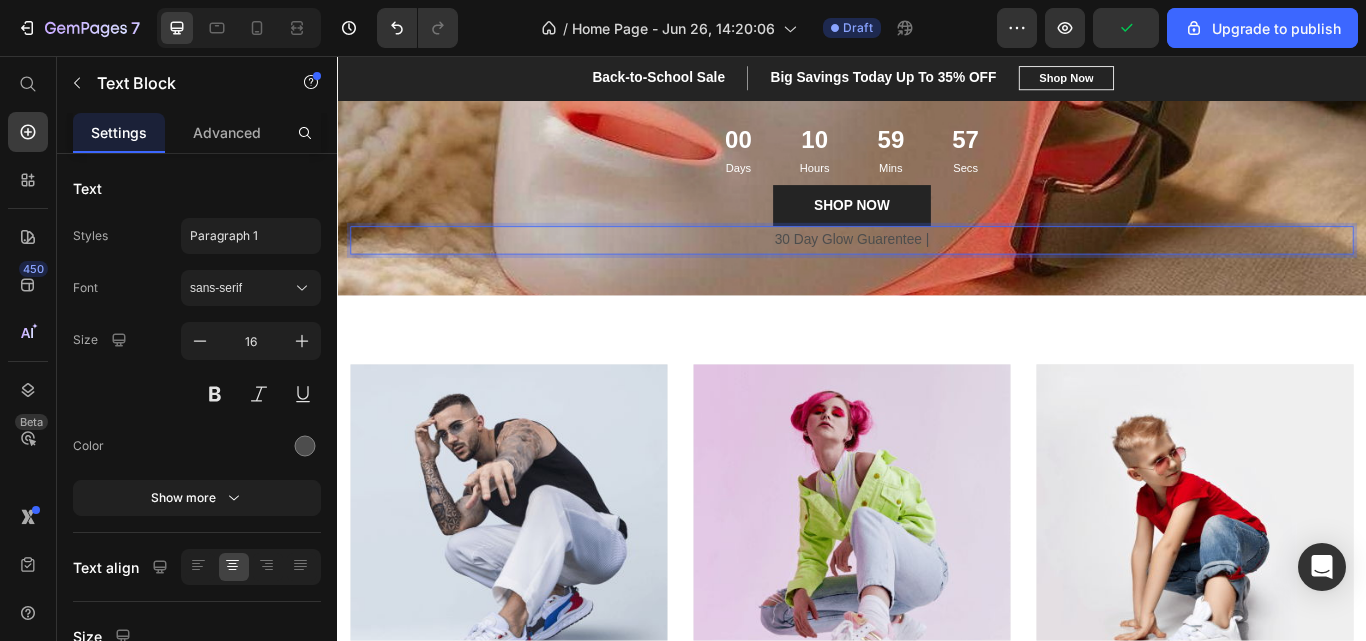 click on "30 Day Glow Guarentee |" at bounding box center (937, 271) 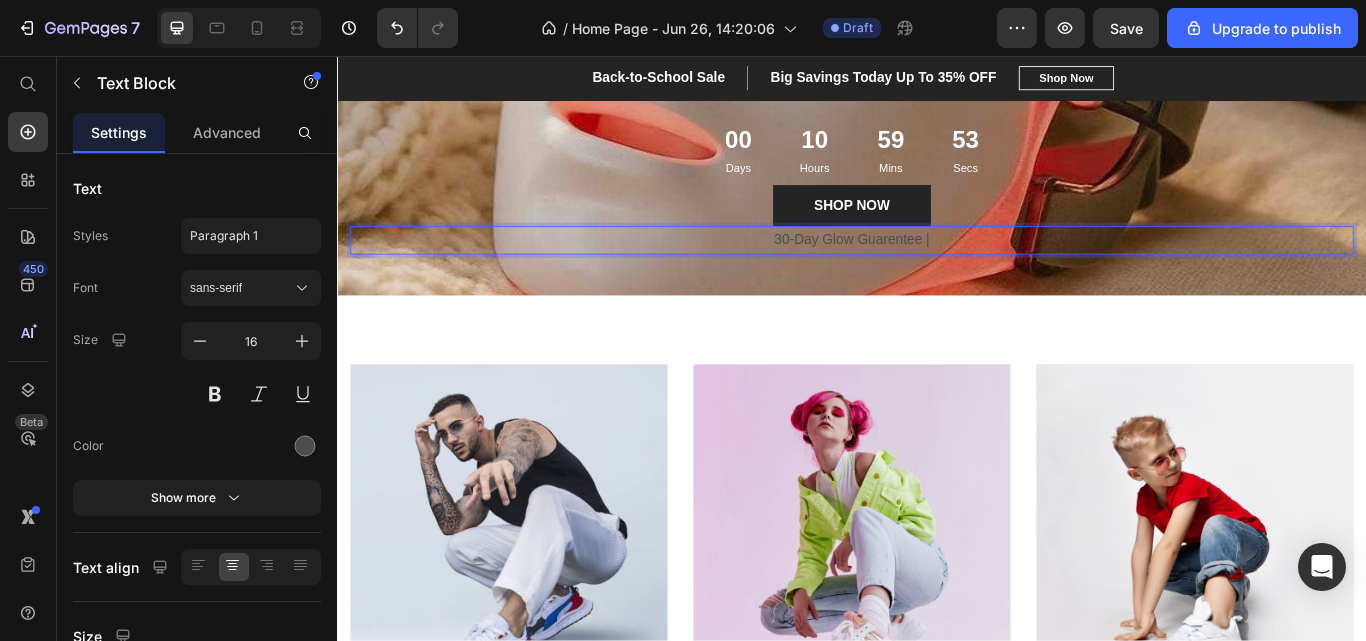click on "30-Day Glow Guarentee |" at bounding box center [937, 271] 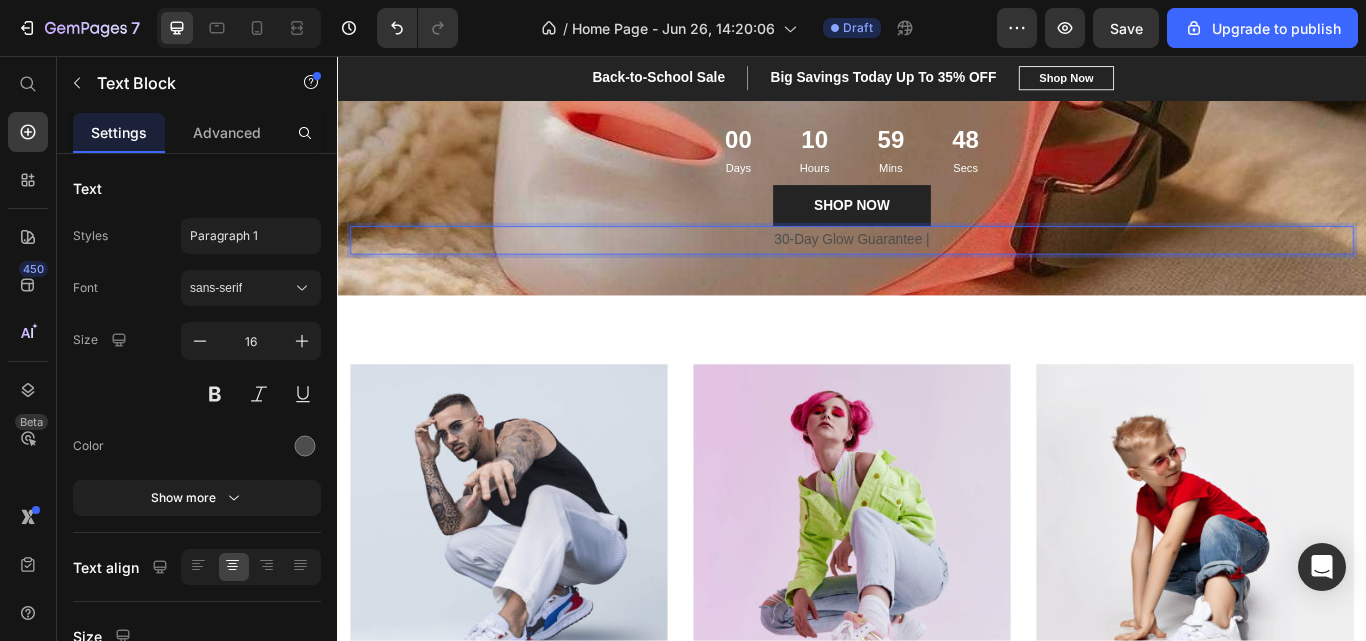 click on "30-Day Glow Guarantee |" at bounding box center (937, 271) 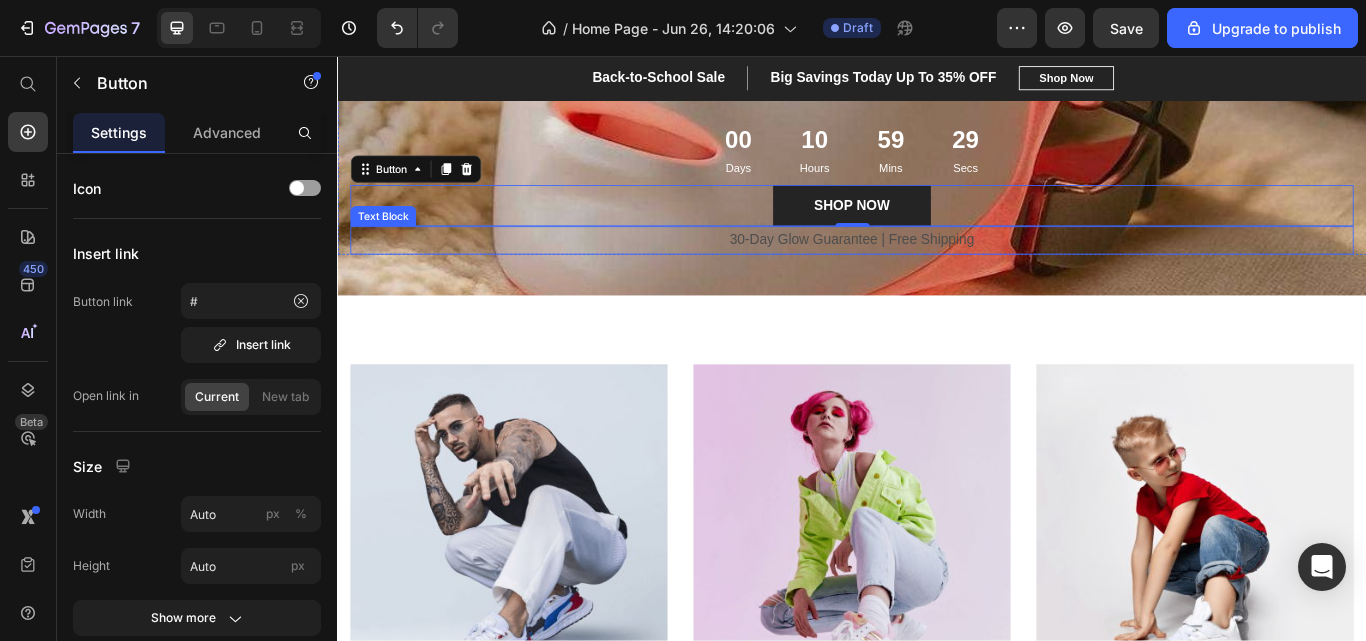 click on "30-Day Glow Guarantee | Free Shipping" at bounding box center [937, 271] 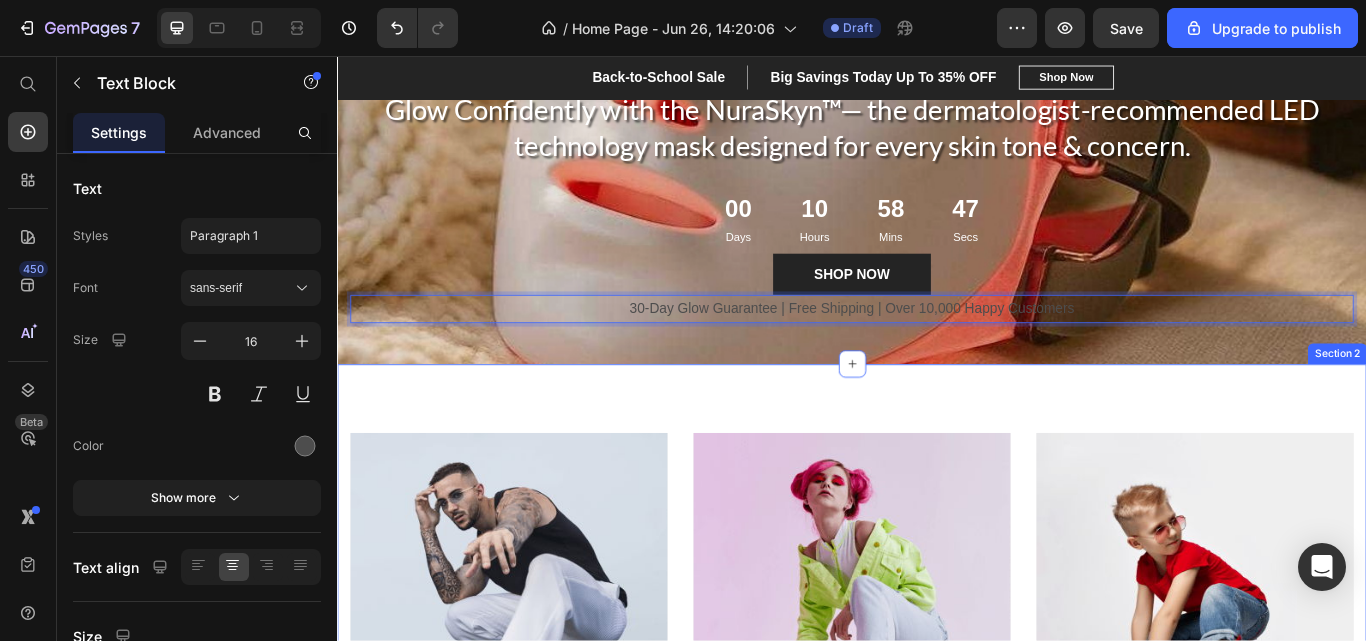 scroll, scrollTop: 425, scrollLeft: 0, axis: vertical 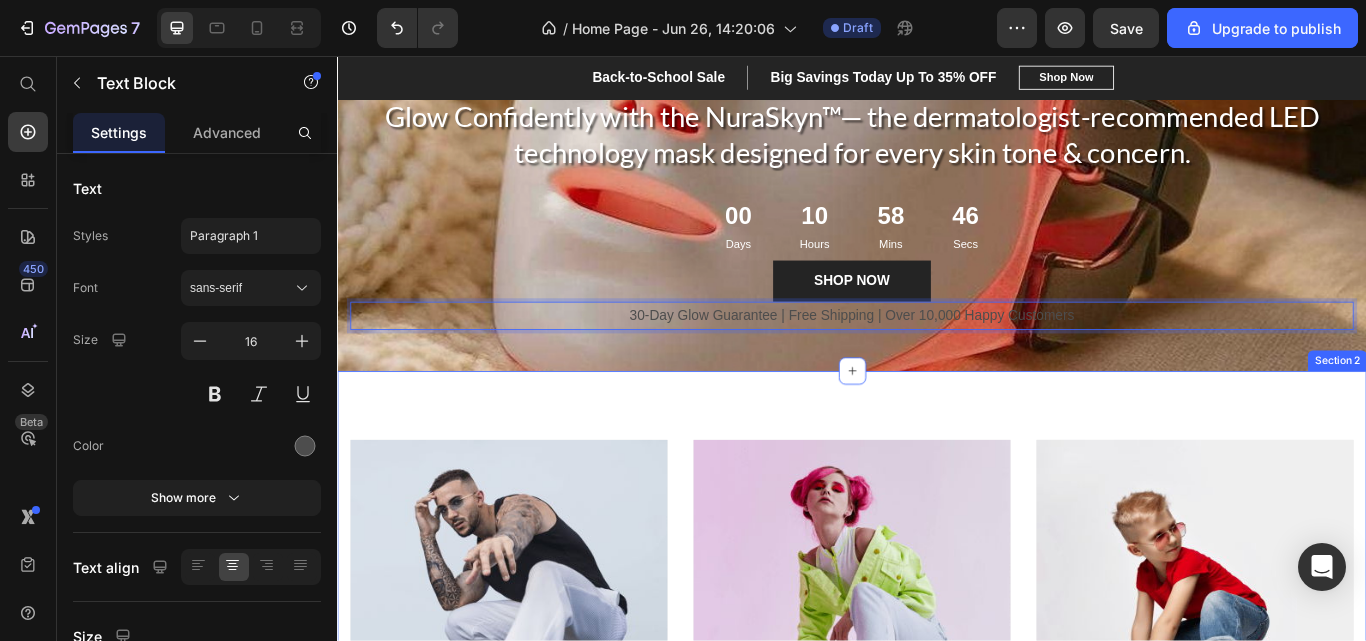 click on "MEN’S Text block Row Row Hero Banner WOMEN’S Text block Row Row Hero Banner KID’S Text block Row Row Hero Banner Row Section 2" at bounding box center (937, 735) 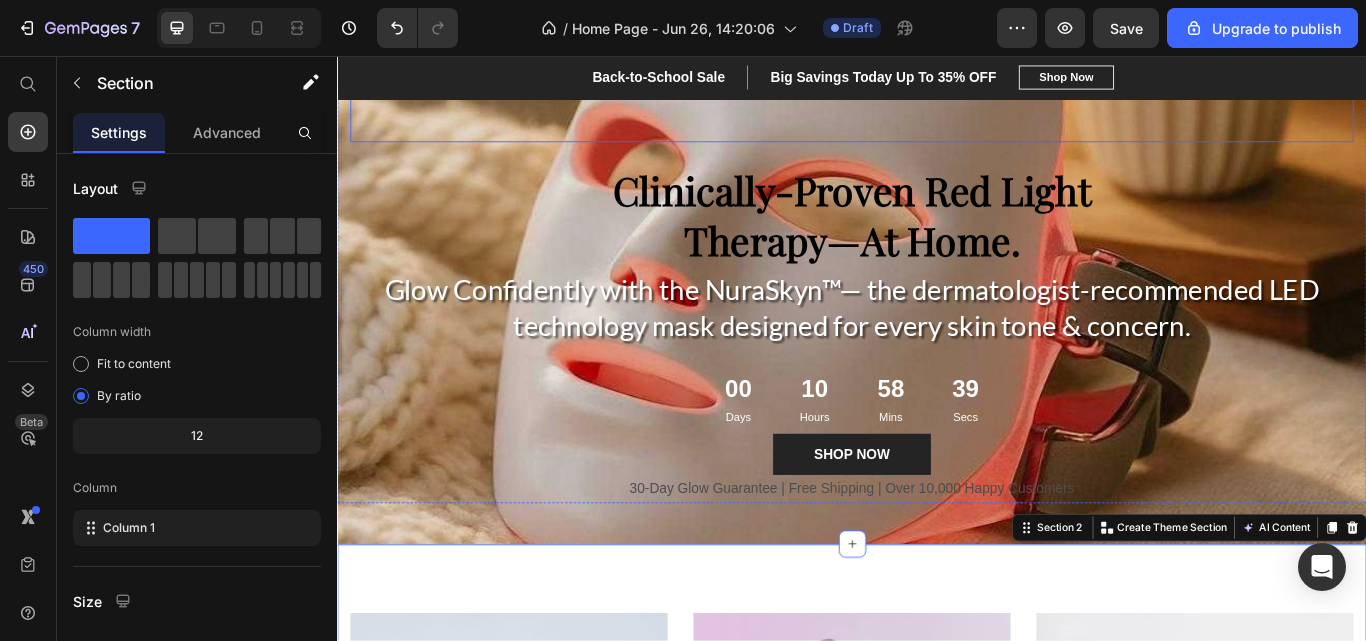 scroll, scrollTop: 260, scrollLeft: 0, axis: vertical 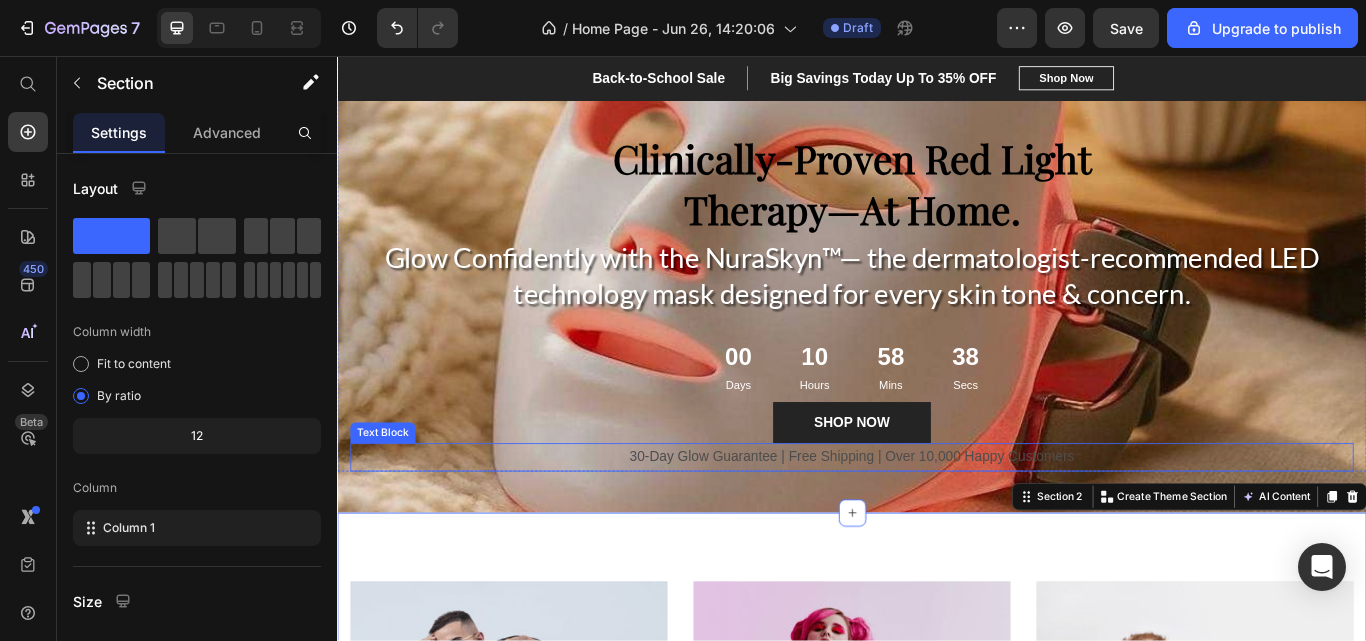 click on "30-Day Glow Guarantee | Free Shipping | Over 10,000 Happy Customers" at bounding box center [937, 524] 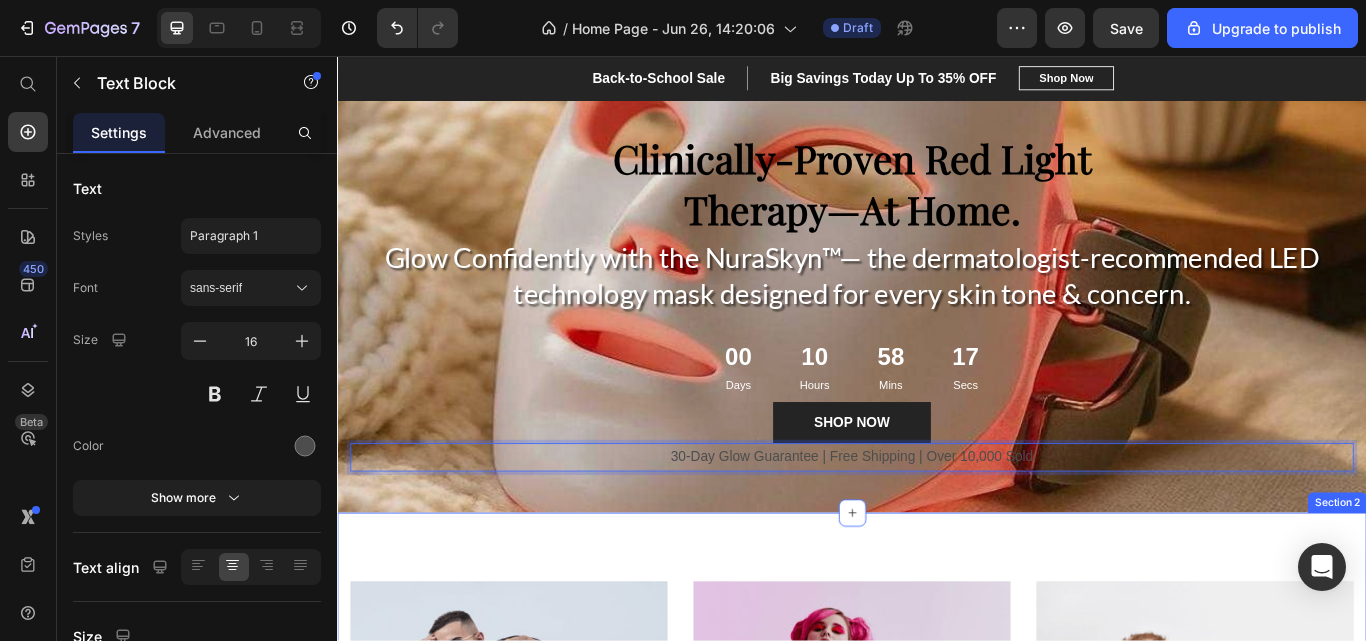 click on "MEN’S Text block Row Row Hero Banner WOMEN’S Text block Row Row Hero Banner KID’S Text block Row Row Hero Banner Row Section 2" at bounding box center (937, 900) 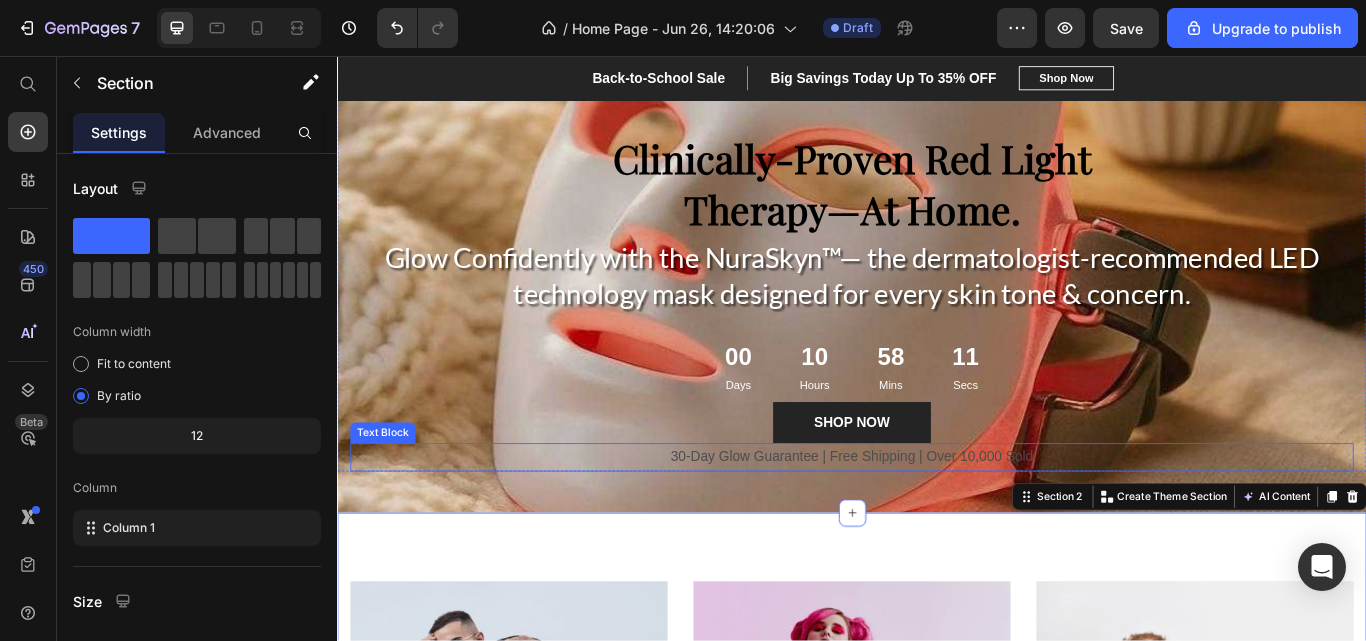 click on "30-Day Glow Guarantee | Free Shipping | Over 10,000 Sold" at bounding box center (937, 524) 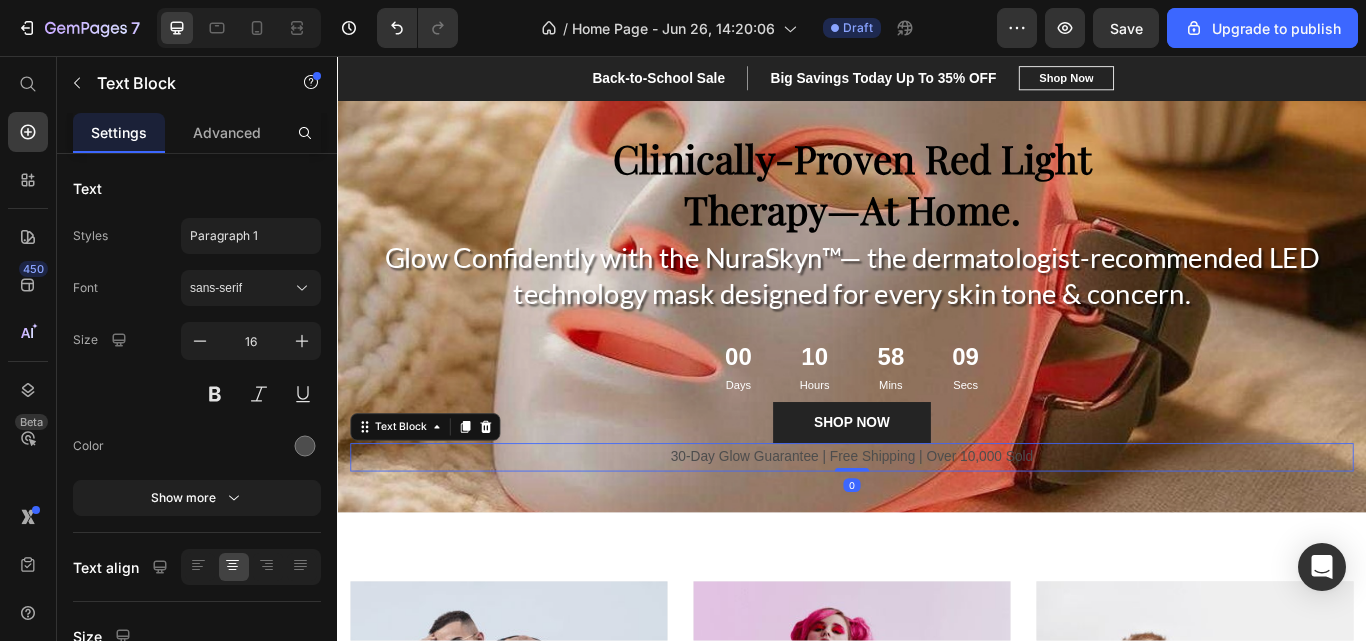 click at bounding box center [305, 446] 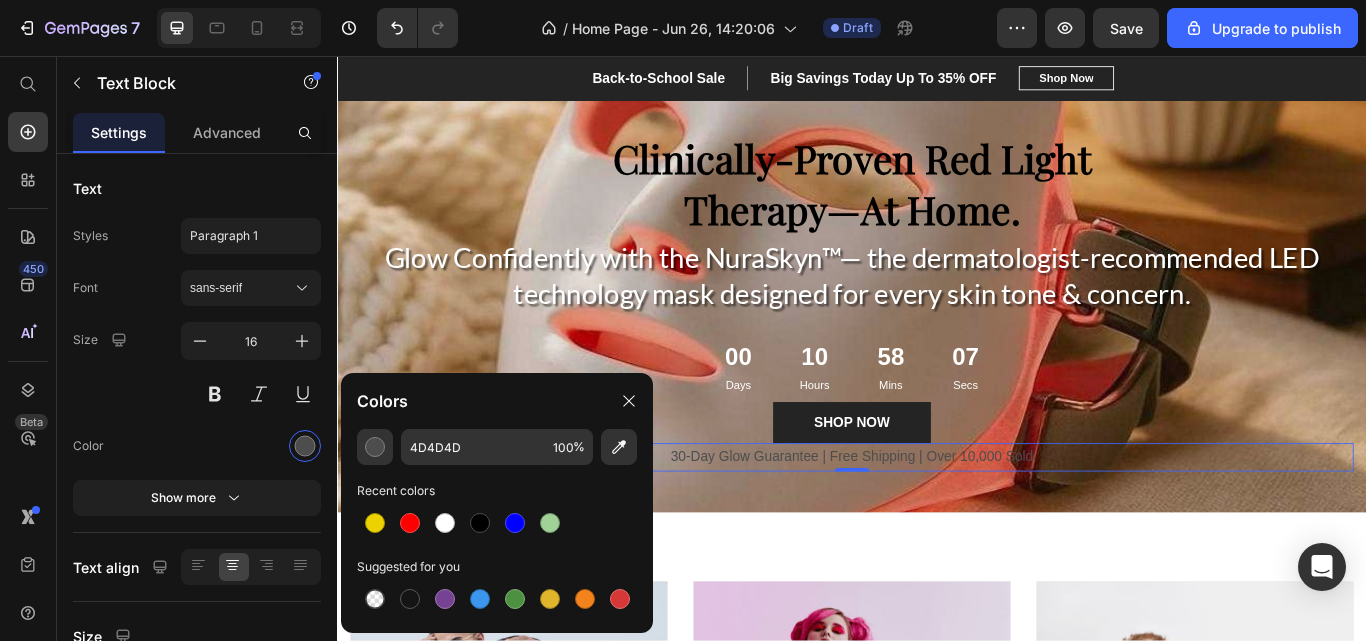 click at bounding box center (480, 523) 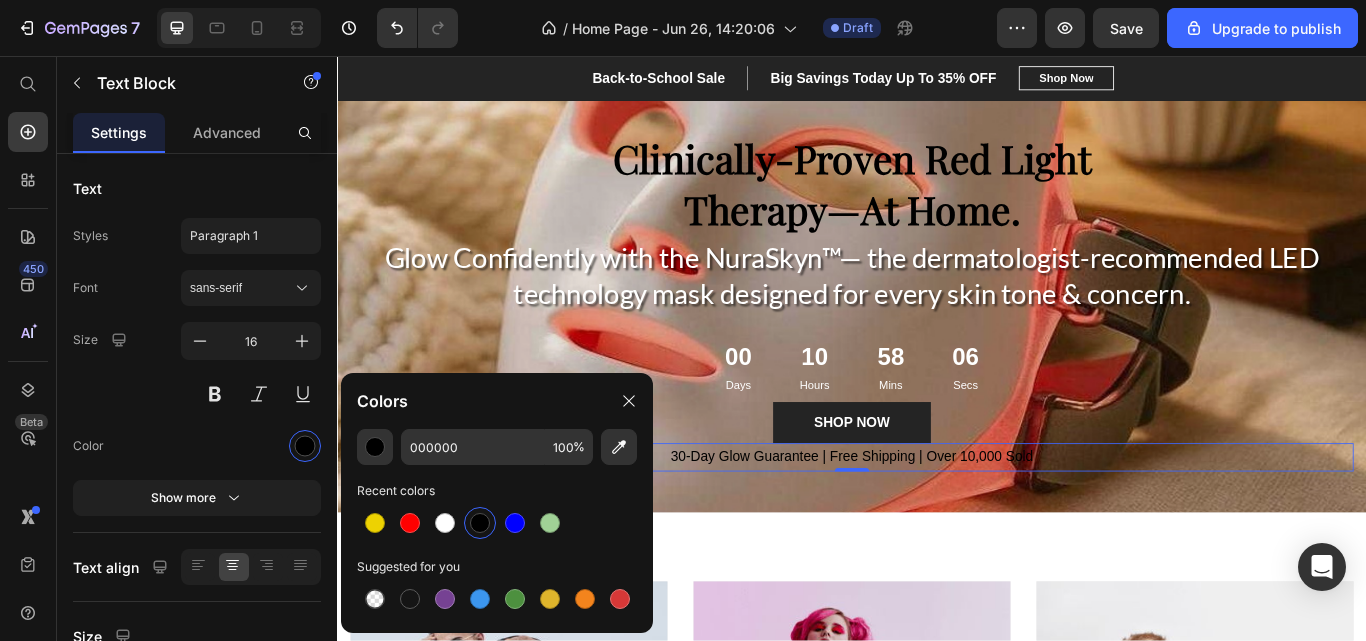 click at bounding box center [445, 523] 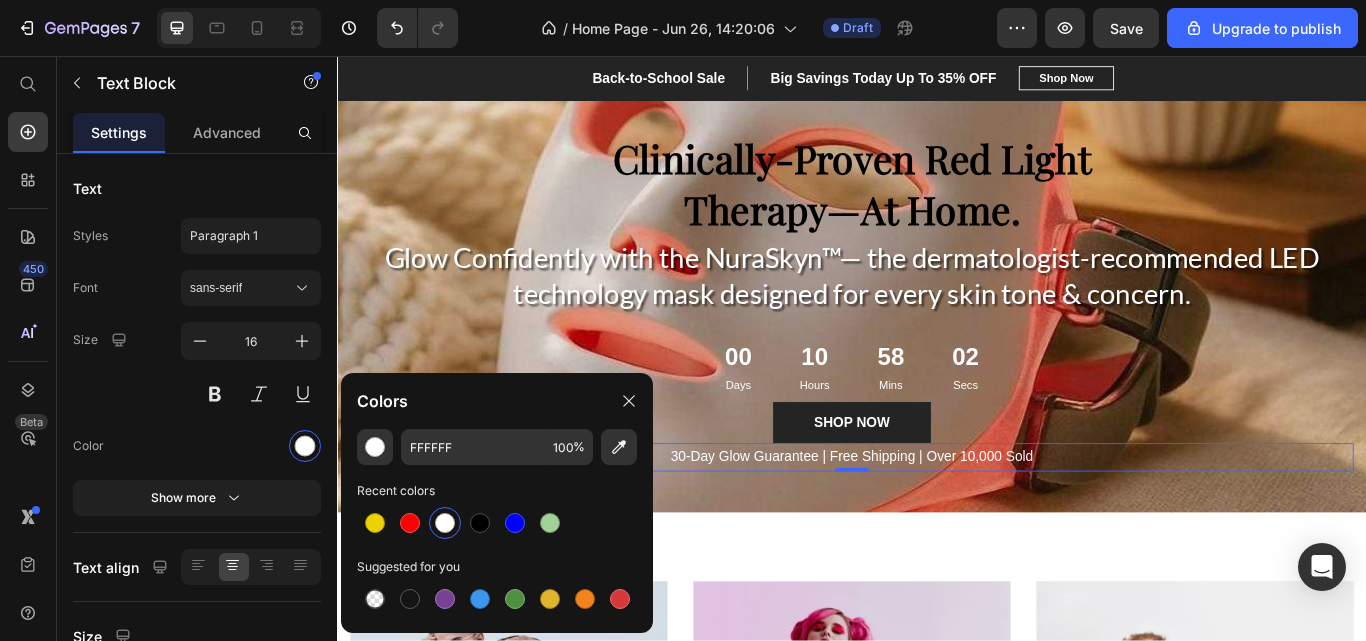 click at bounding box center (550, 523) 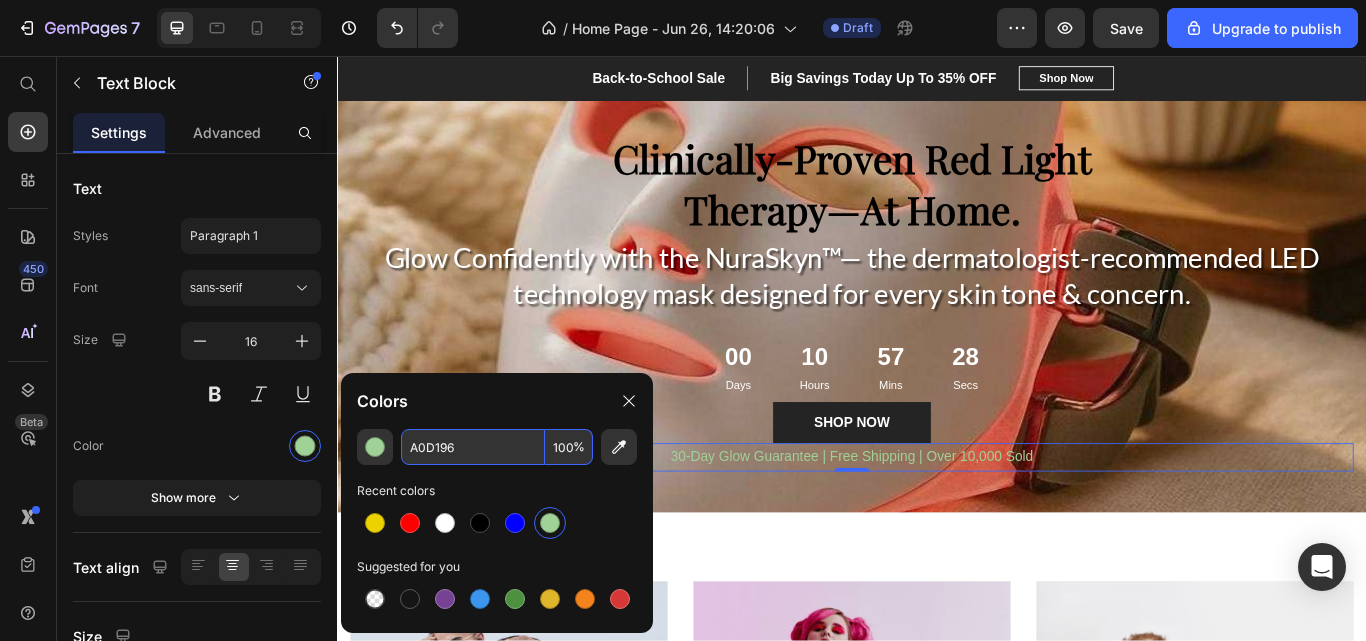 click on "A0D196" at bounding box center [473, 447] 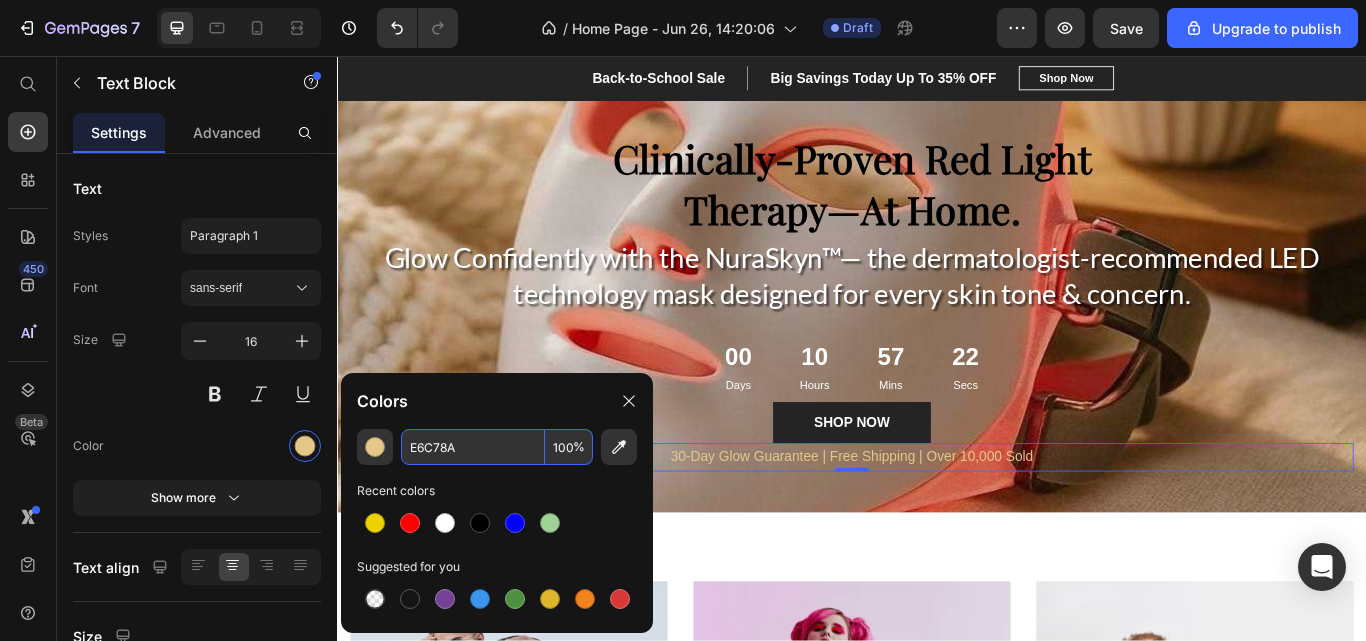 type on "E6C78A" 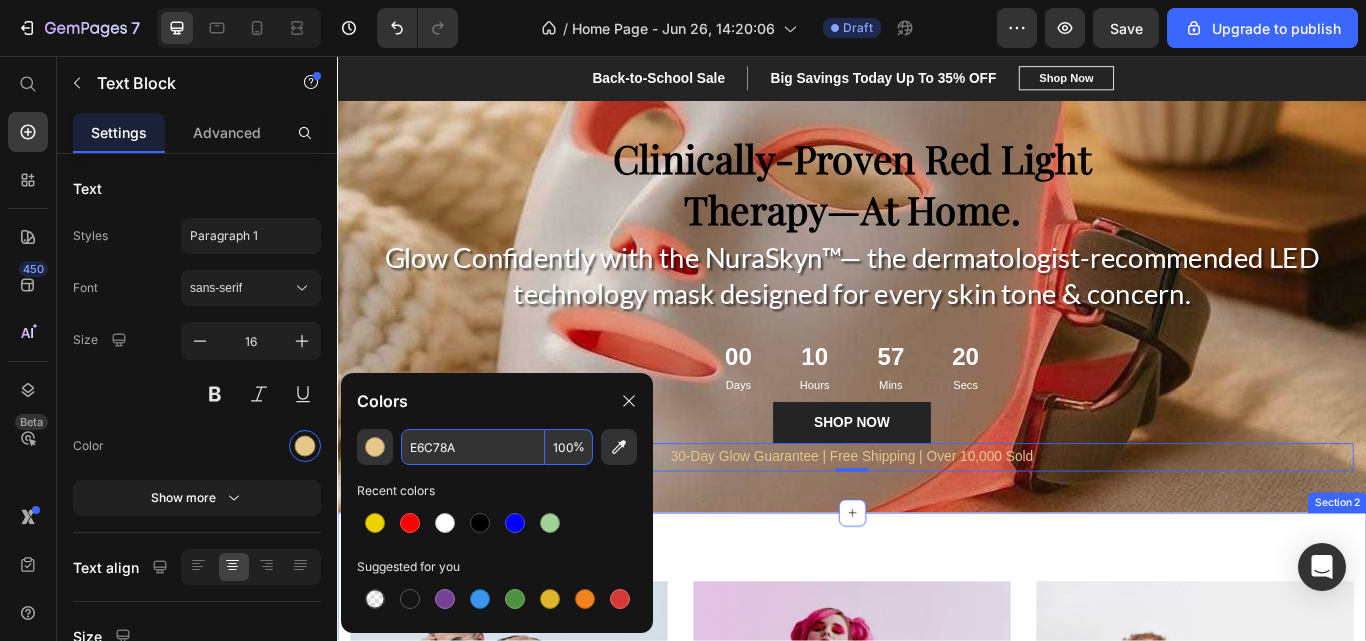click on "MEN’S Text block Row Row Hero Banner WOMEN’S Text block Row Row Hero Banner KID’S Text block Row Row Hero Banner Row Section 2" at bounding box center (937, 900) 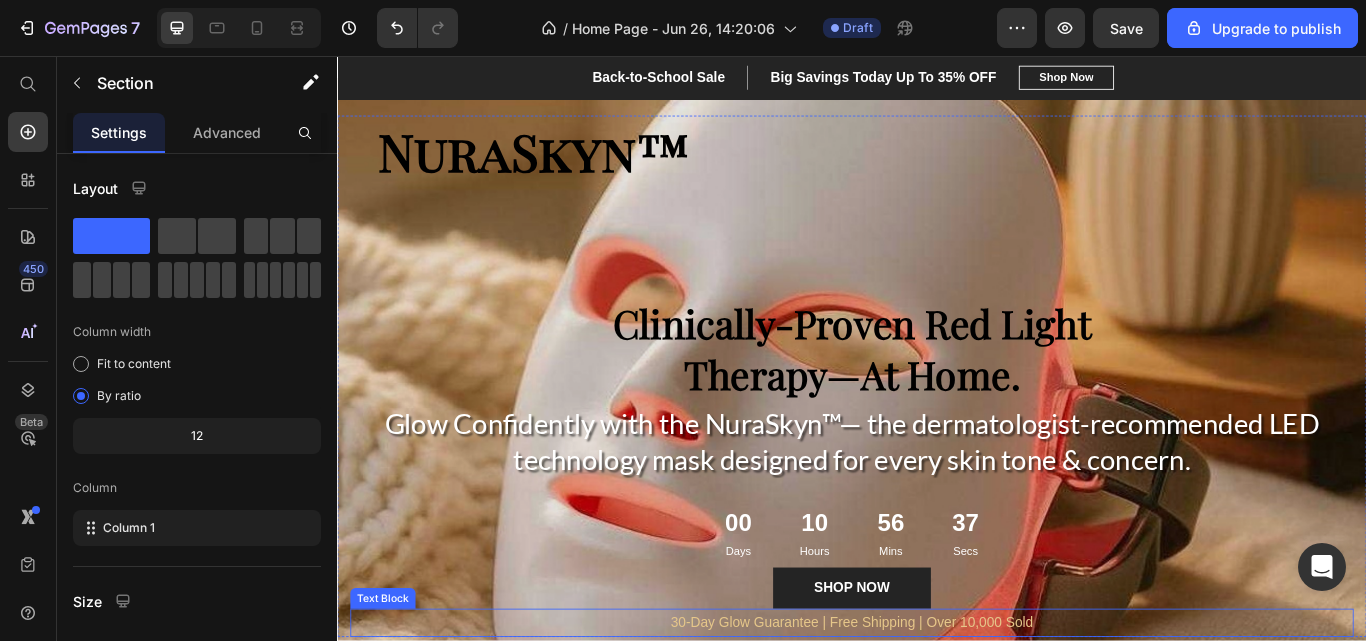 scroll, scrollTop: 65, scrollLeft: 0, axis: vertical 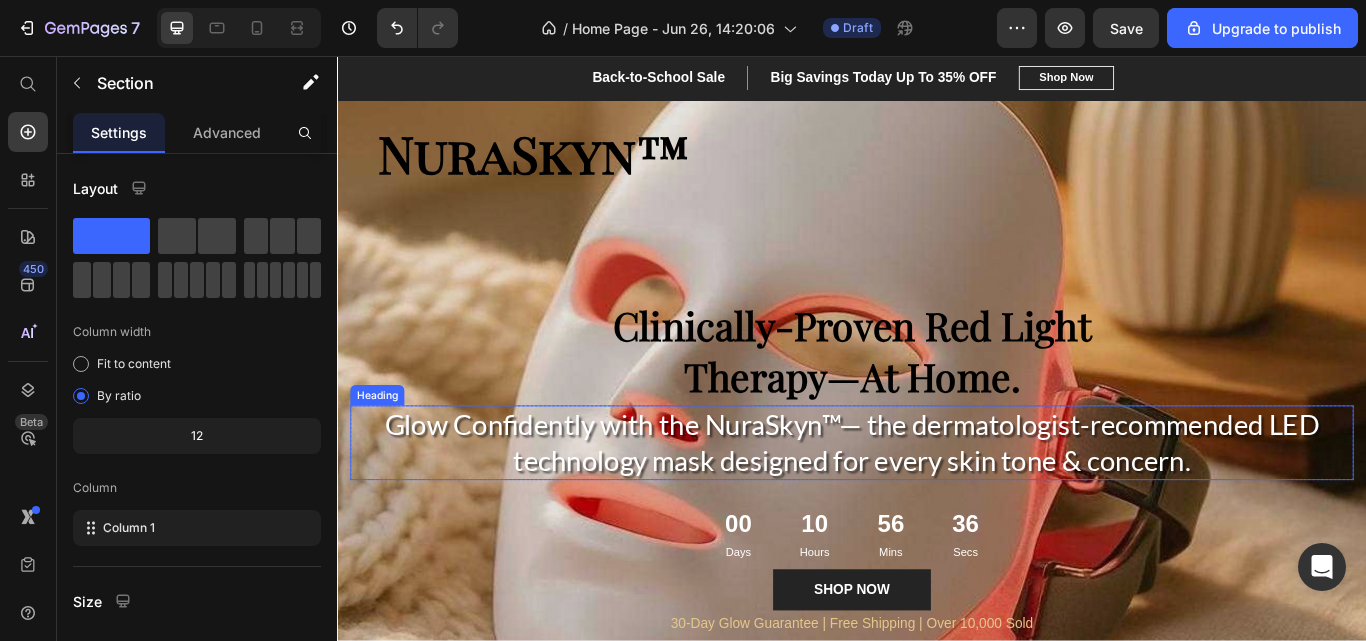 click on "Glow Confidently with the NuraSkyn™— the dermatologist-recommended LED technology mask designed for every skin tone & concern." at bounding box center [937, 507] 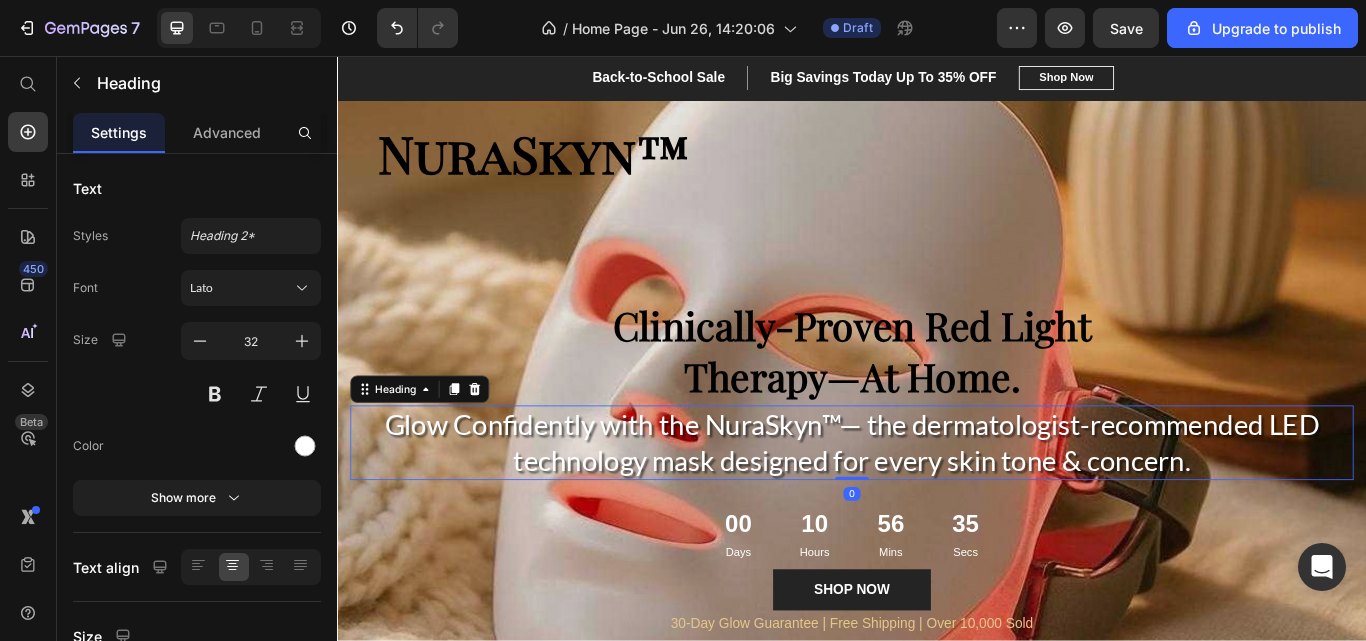 click 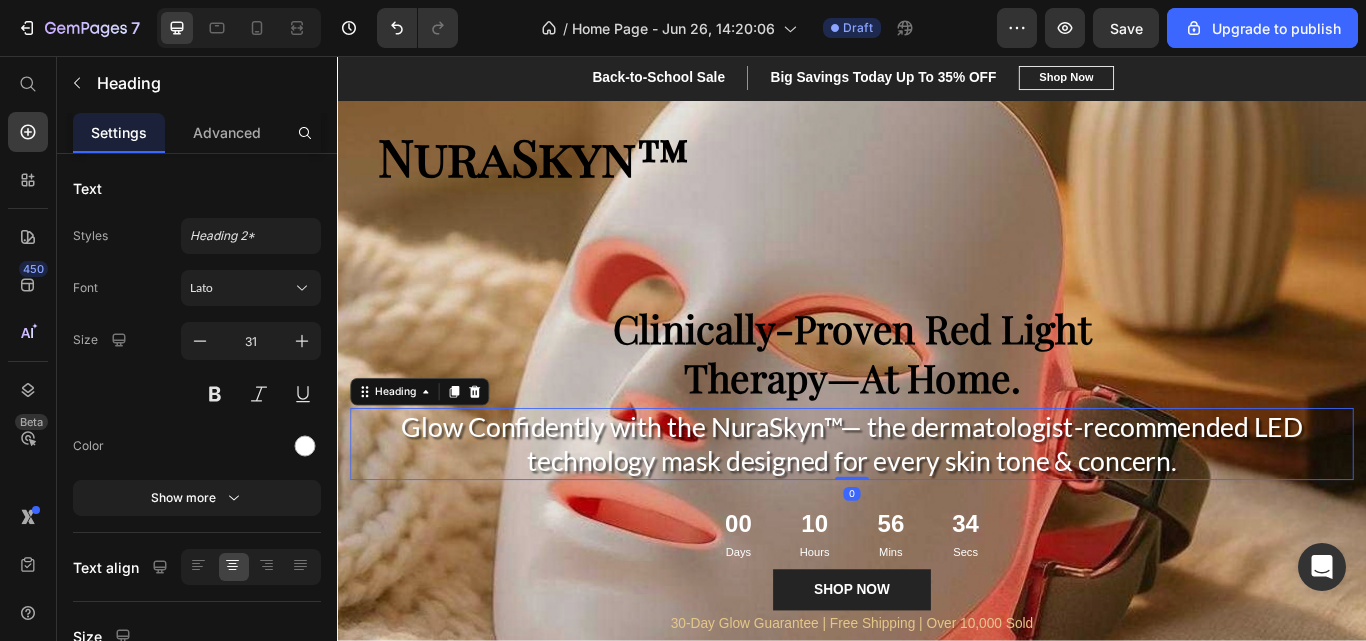 click 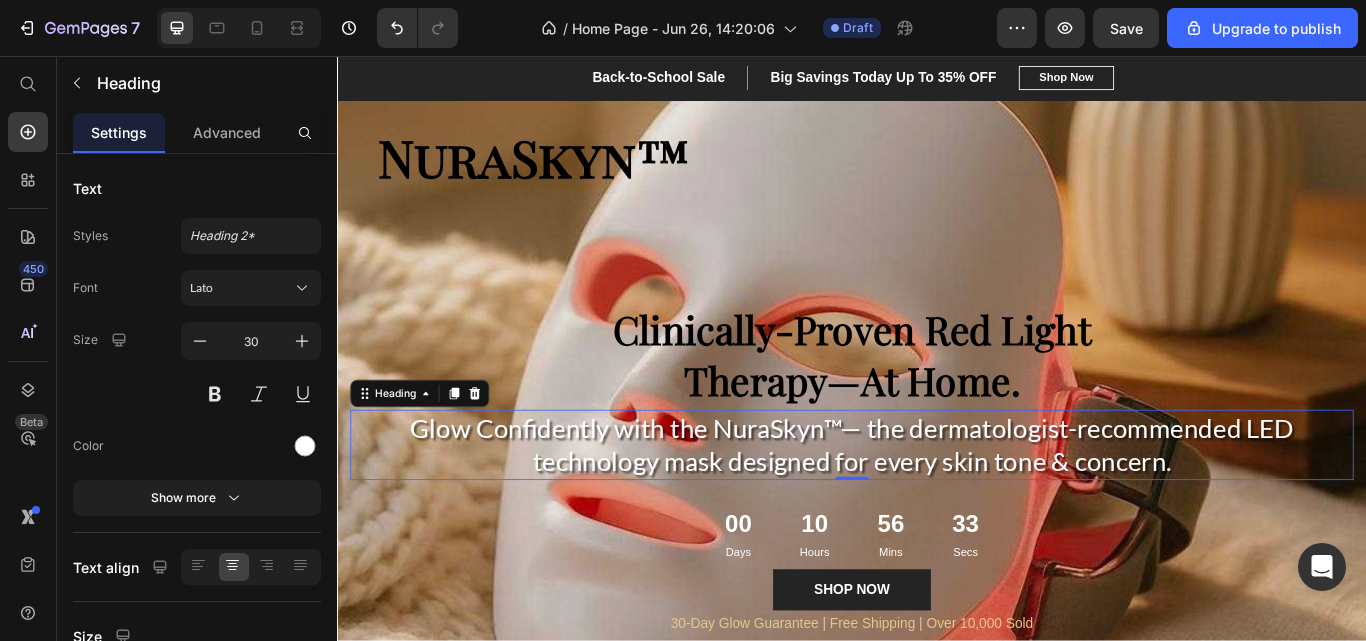 click 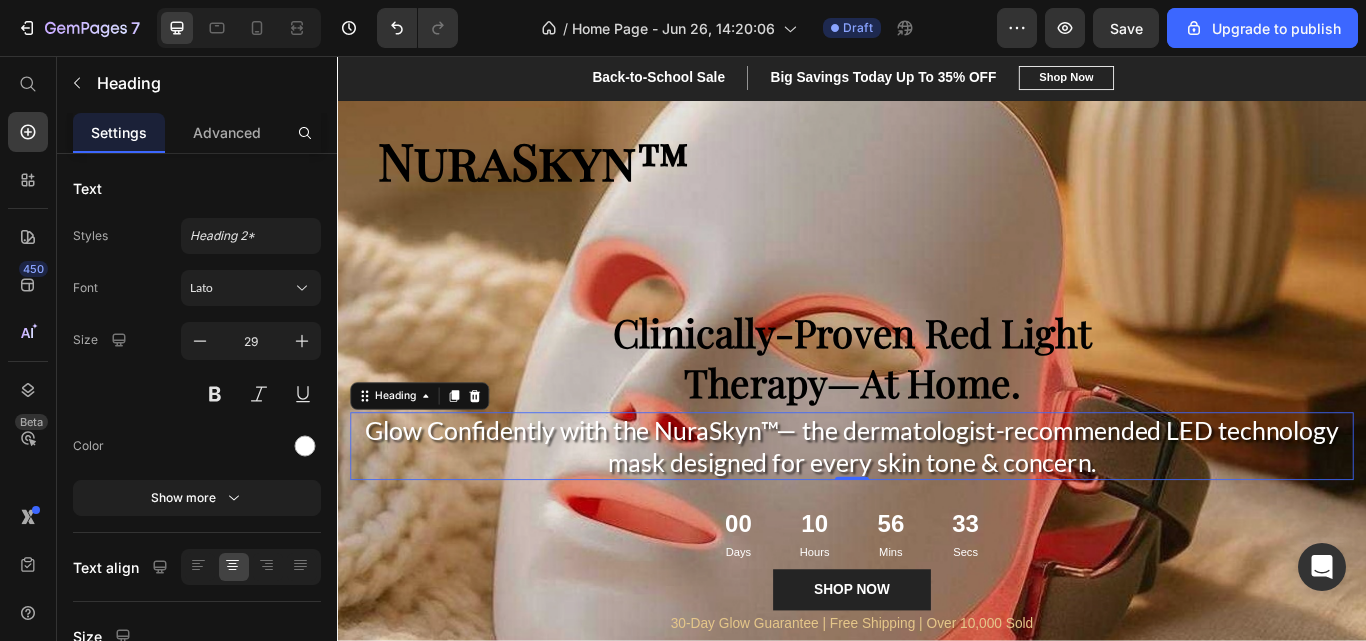 click 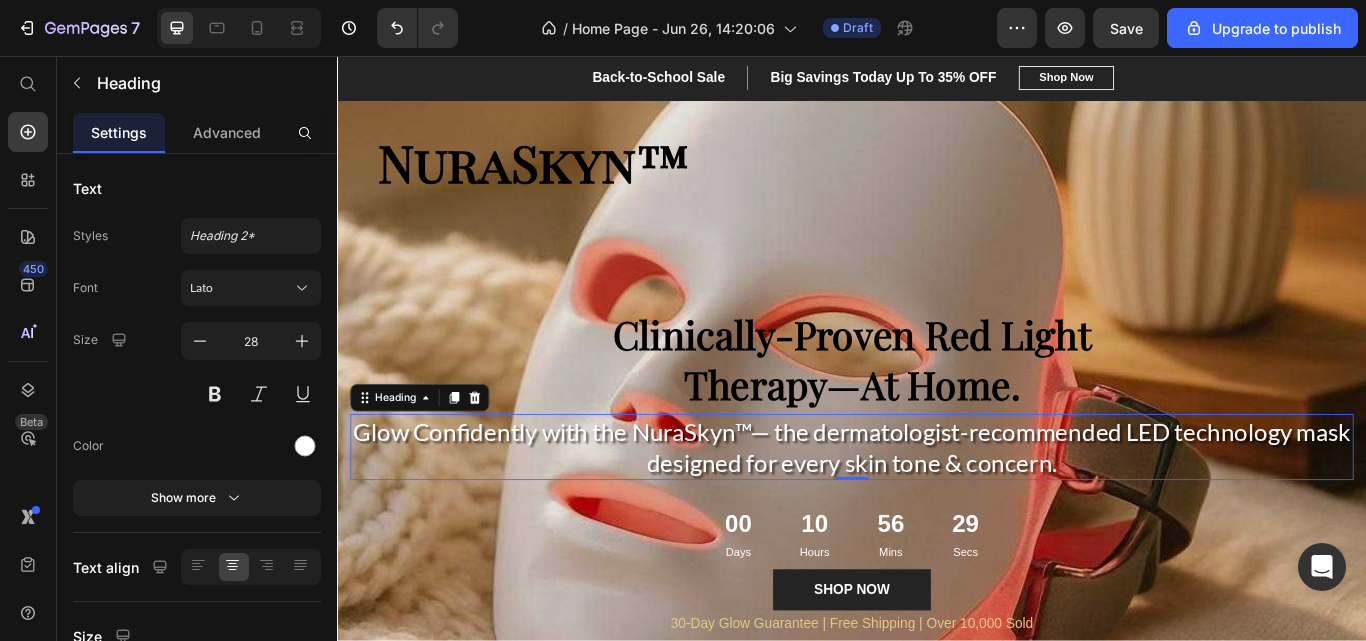 click at bounding box center [302, 341] 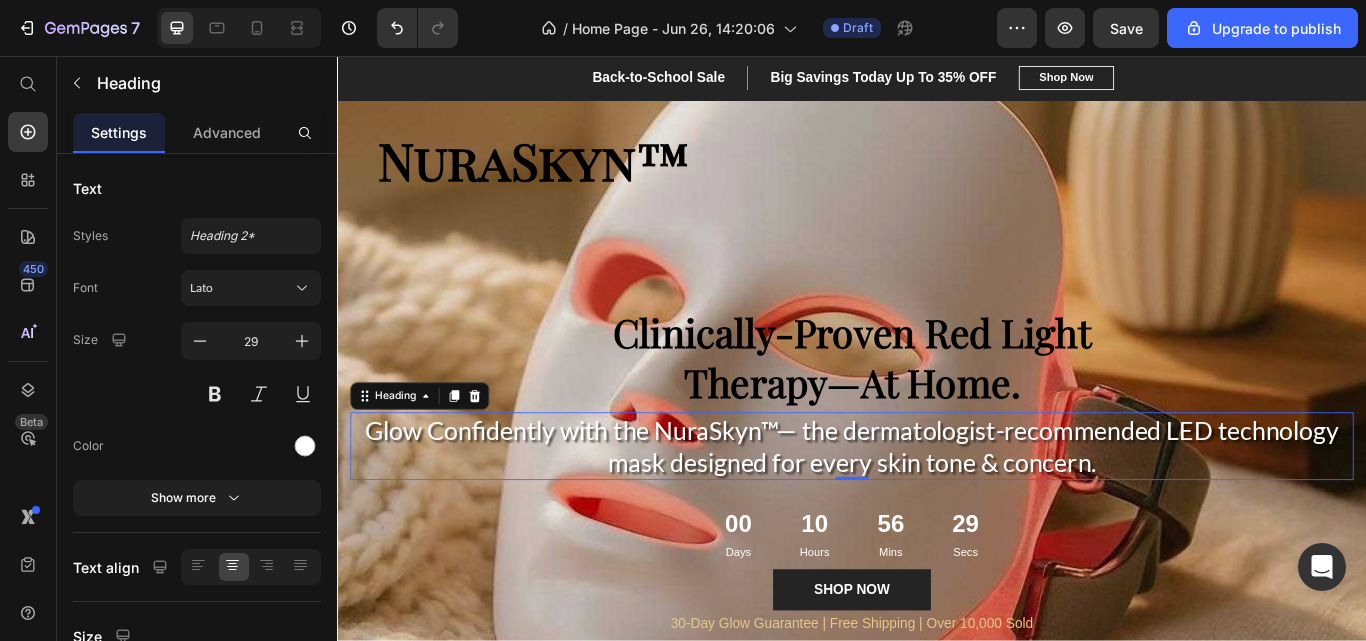 click at bounding box center [302, 341] 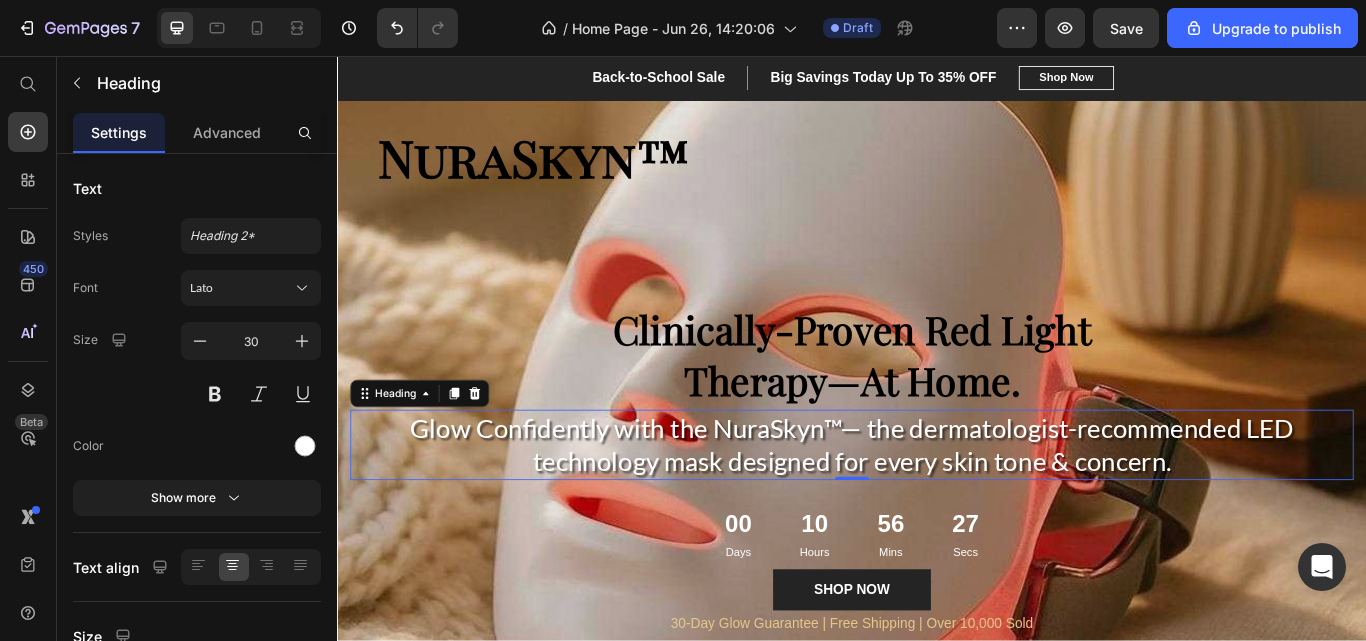 click on "Color" at bounding box center (197, 446) 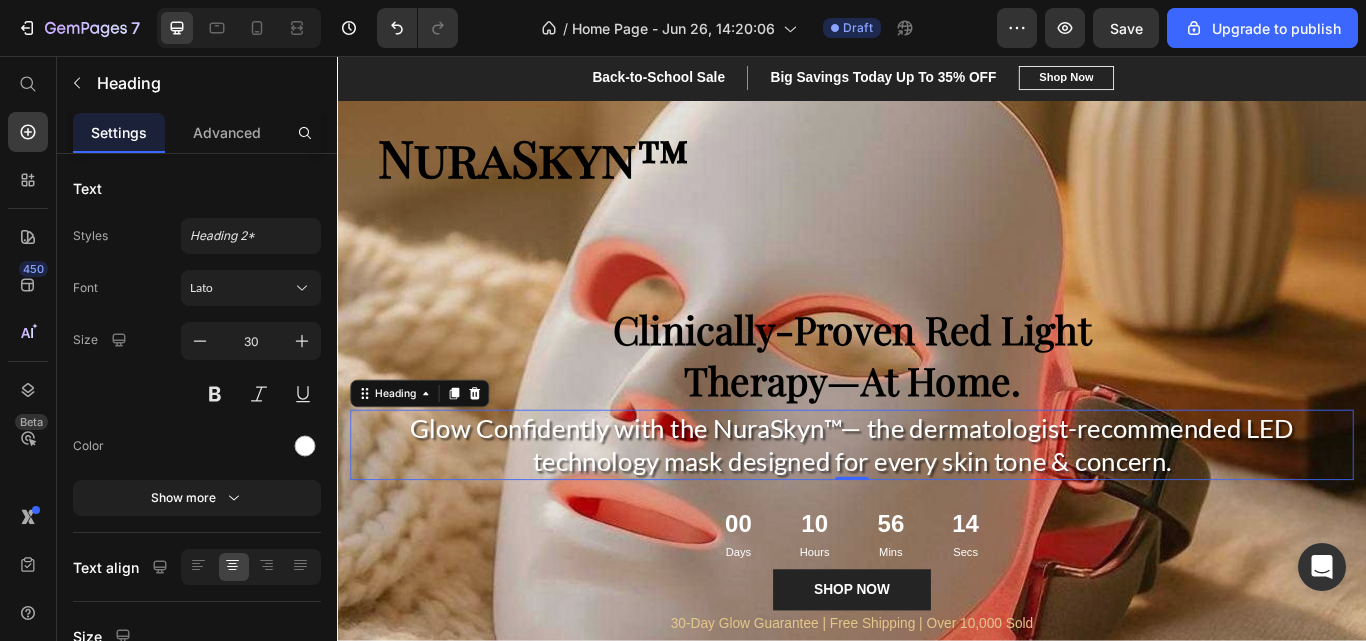 click 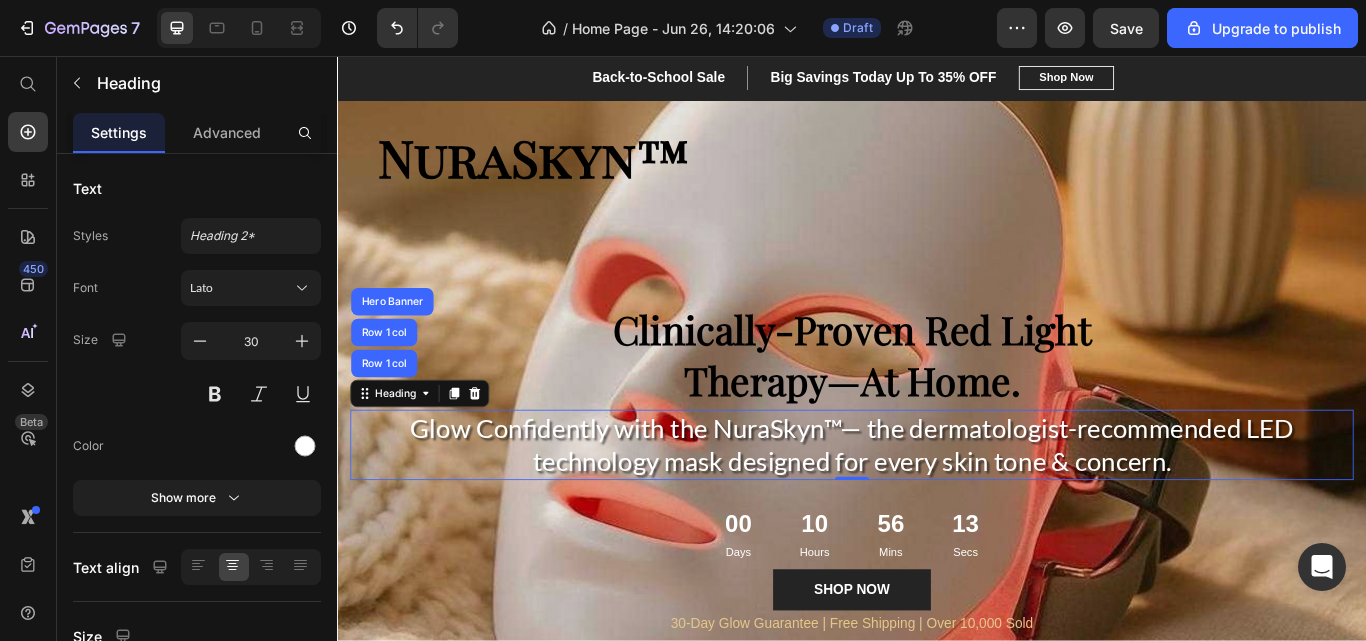 click 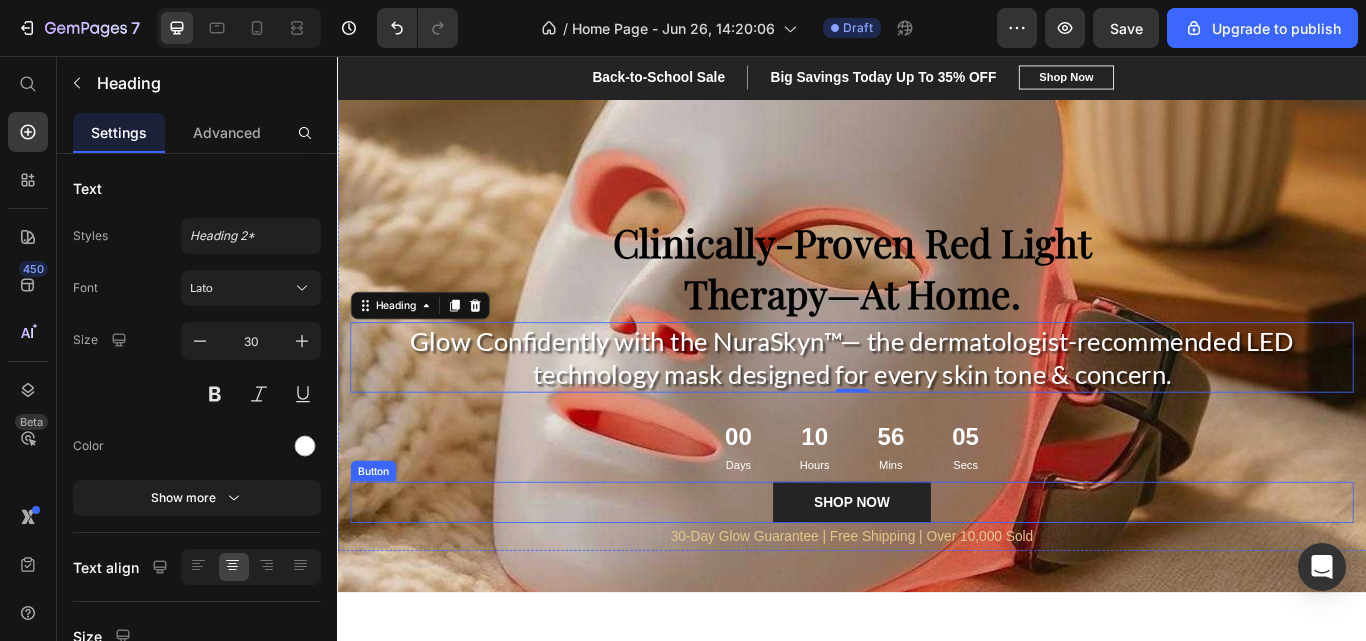 scroll, scrollTop: 217, scrollLeft: 0, axis: vertical 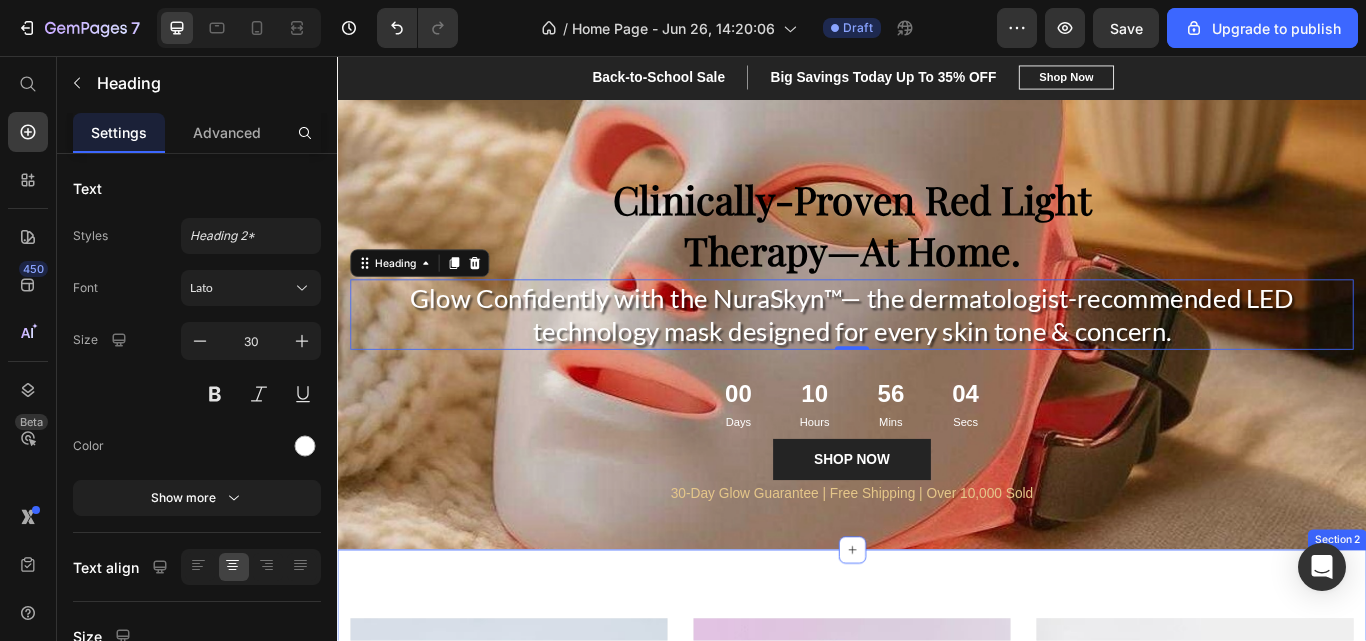 click on "MEN’S Text block Row Row Hero Banner WOMEN’S Text block Row Row Hero Banner KID’S Text block Row Row Hero Banner Row Section 2" at bounding box center (937, 943) 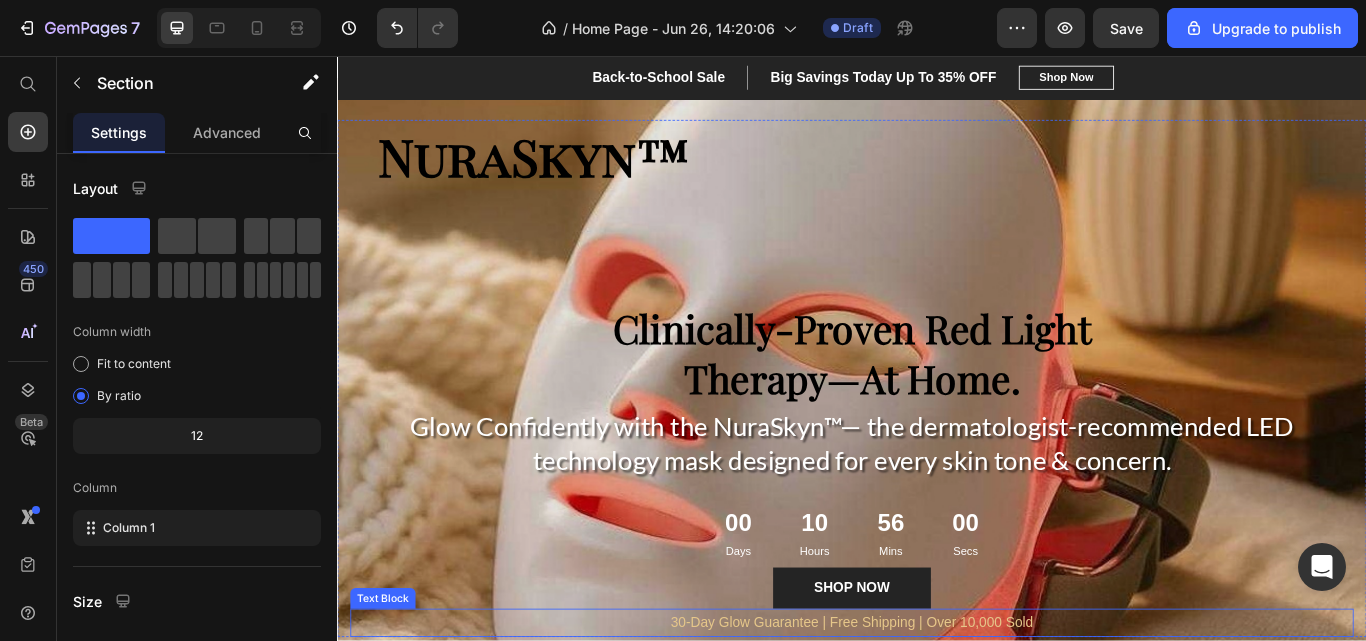 scroll, scrollTop: 0, scrollLeft: 0, axis: both 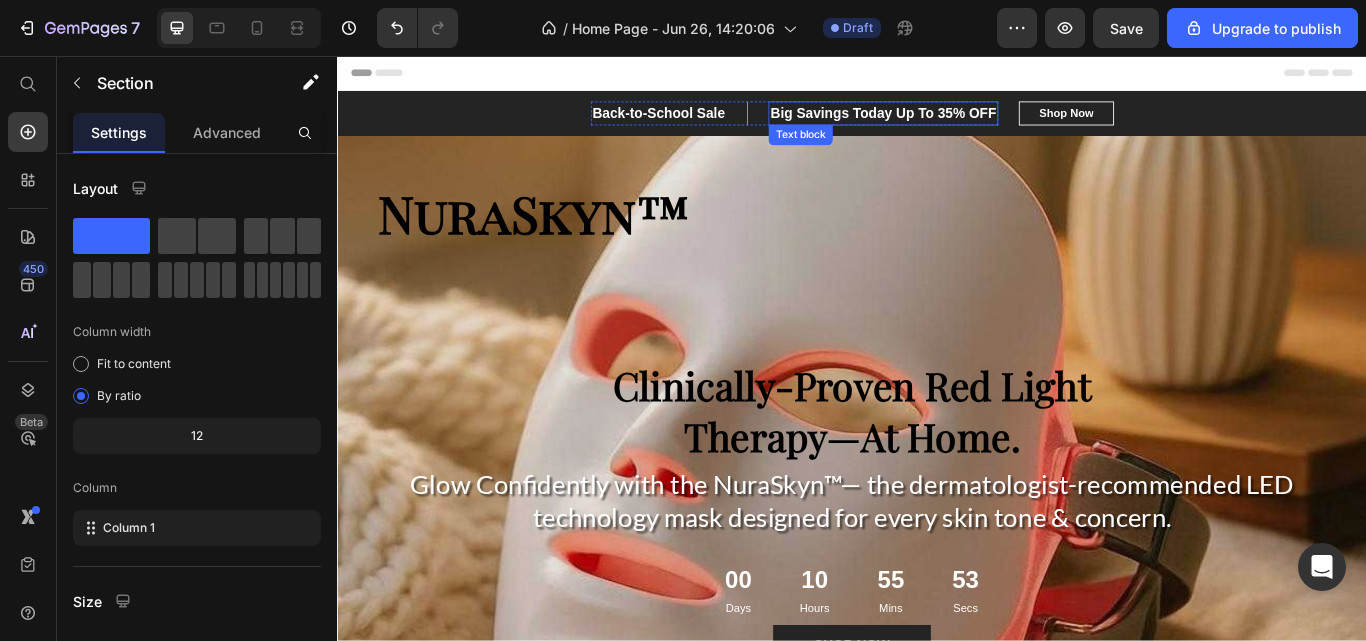 click on "Big Savings Today Up To 35% OFF" at bounding box center [972, 123] 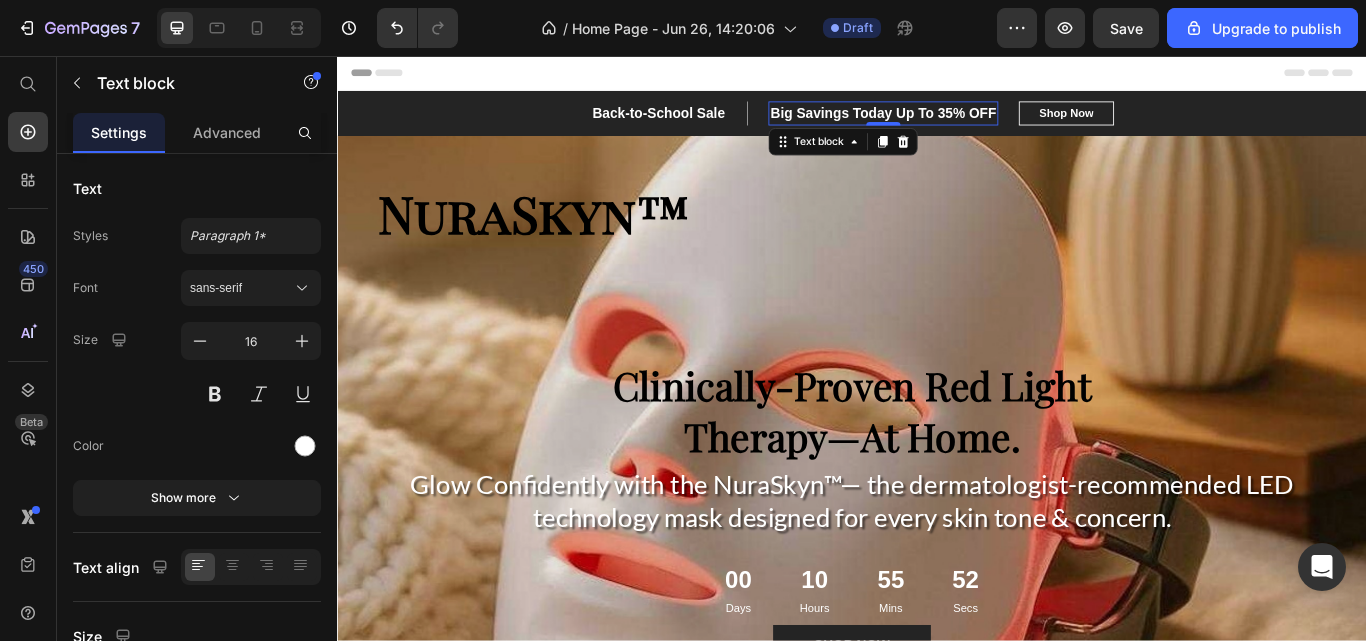 click on "Big Savings Today Up To 35% OFF" at bounding box center (972, 123) 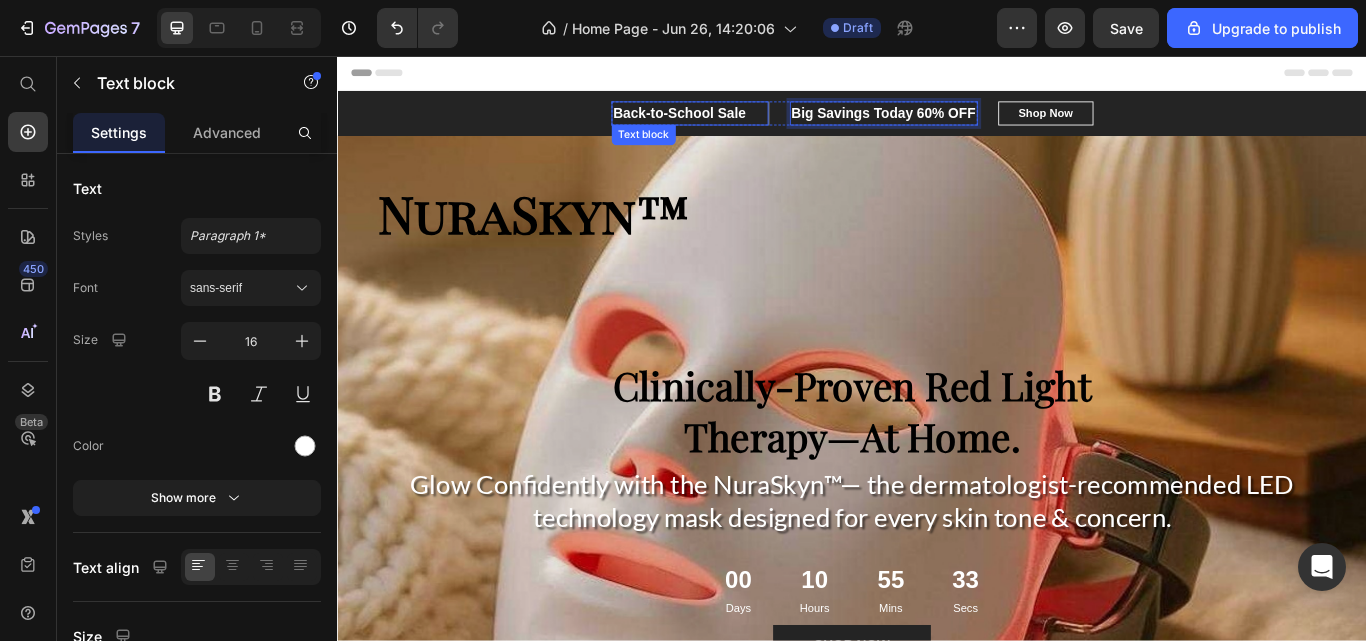 click on "Back-to-School Sale" at bounding box center [735, 123] 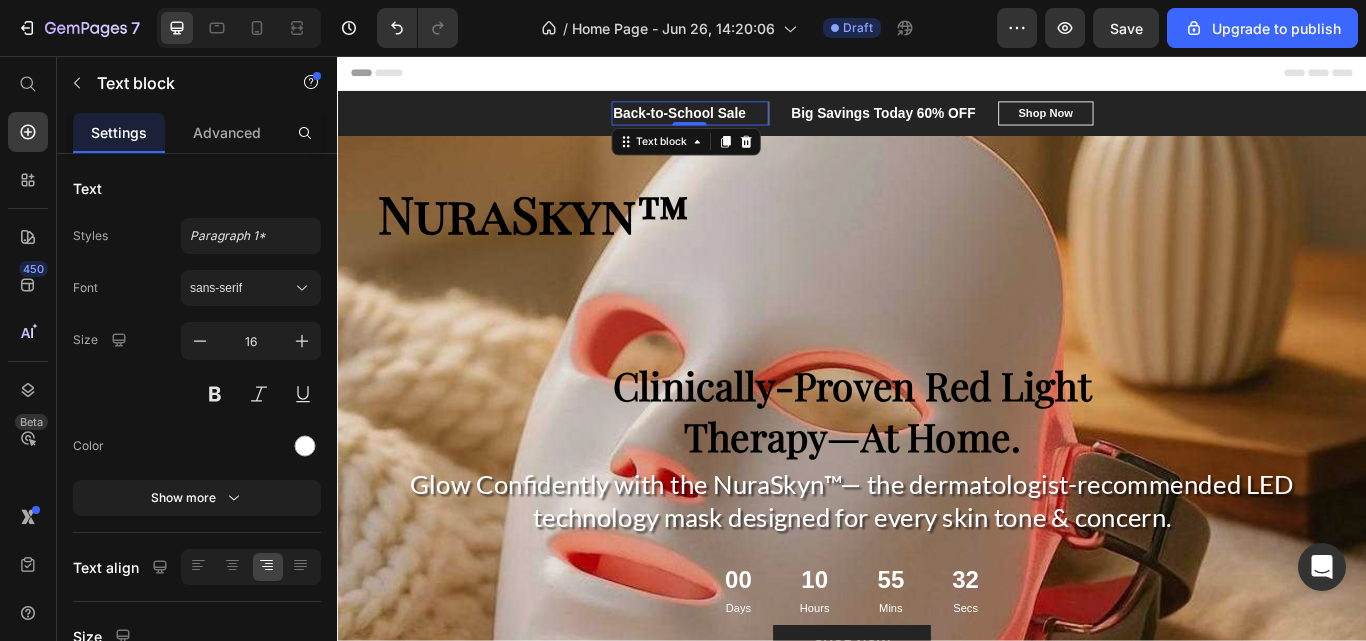 click on "Back-to-School Sale" at bounding box center [735, 123] 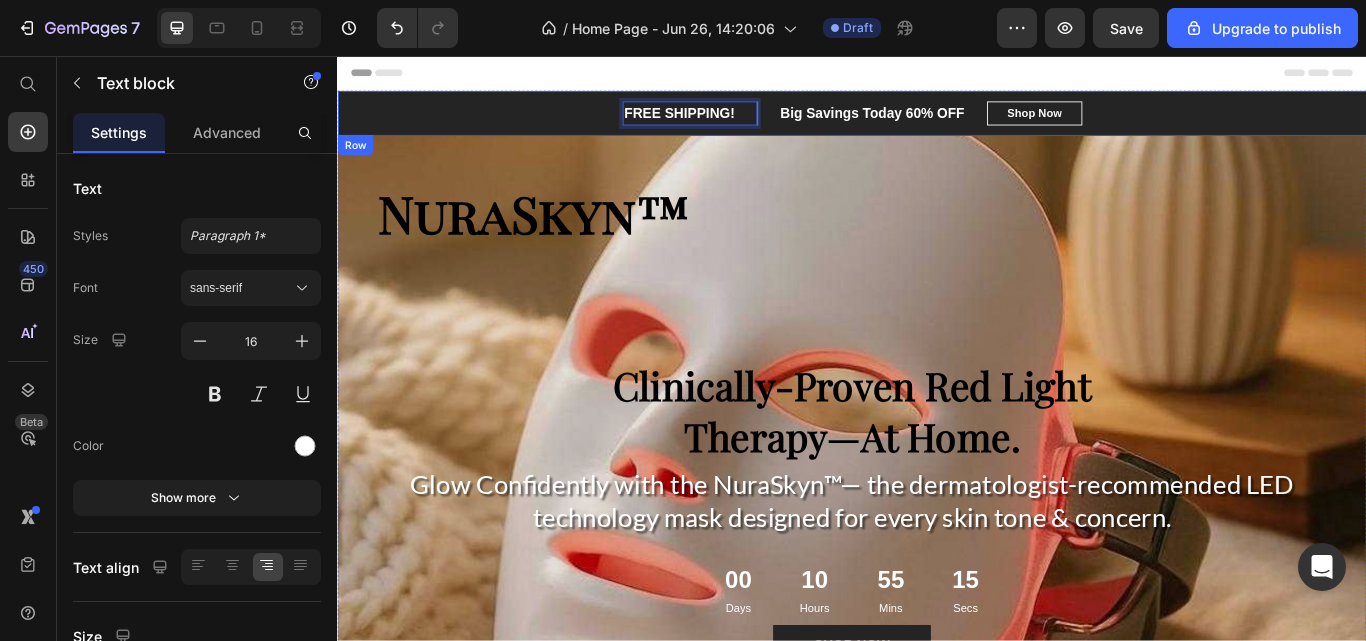 click on "FREE SHIPPING! Text block   0 Big Savings Today 60% OFF  Text block Row Back-to-School Sale Up To 35% OFF  Text block Shop Now Button Row Row" at bounding box center [937, 123] 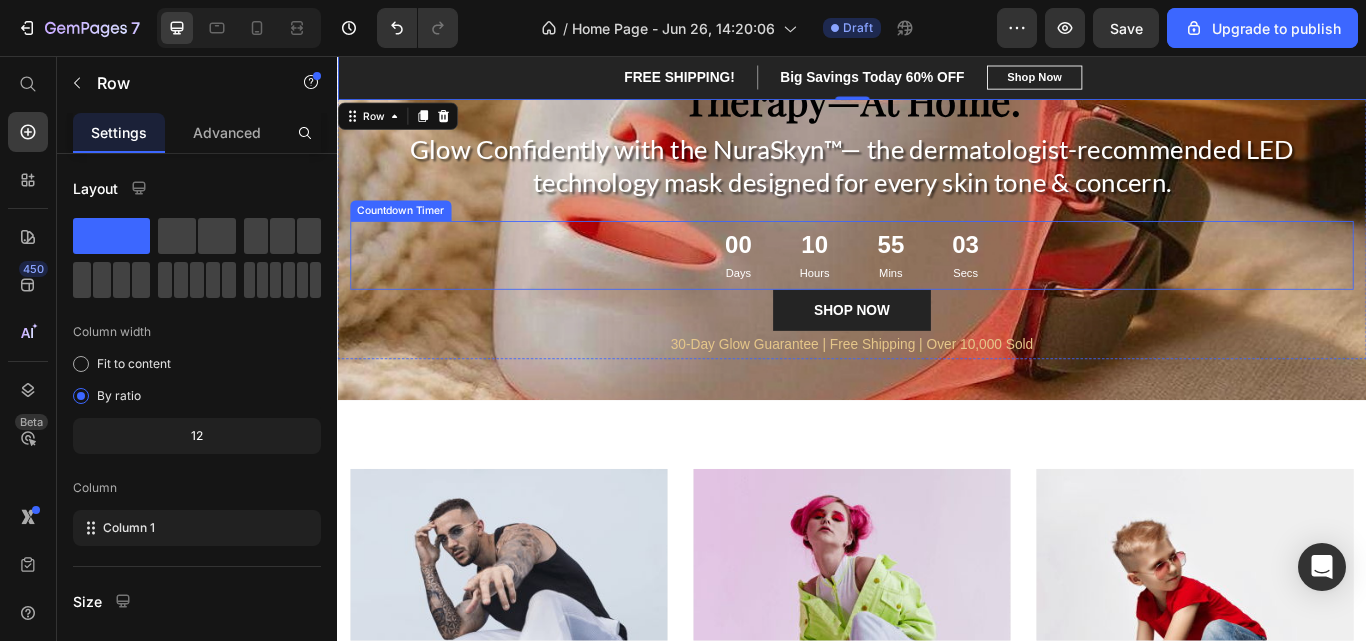 scroll, scrollTop: 0, scrollLeft: 0, axis: both 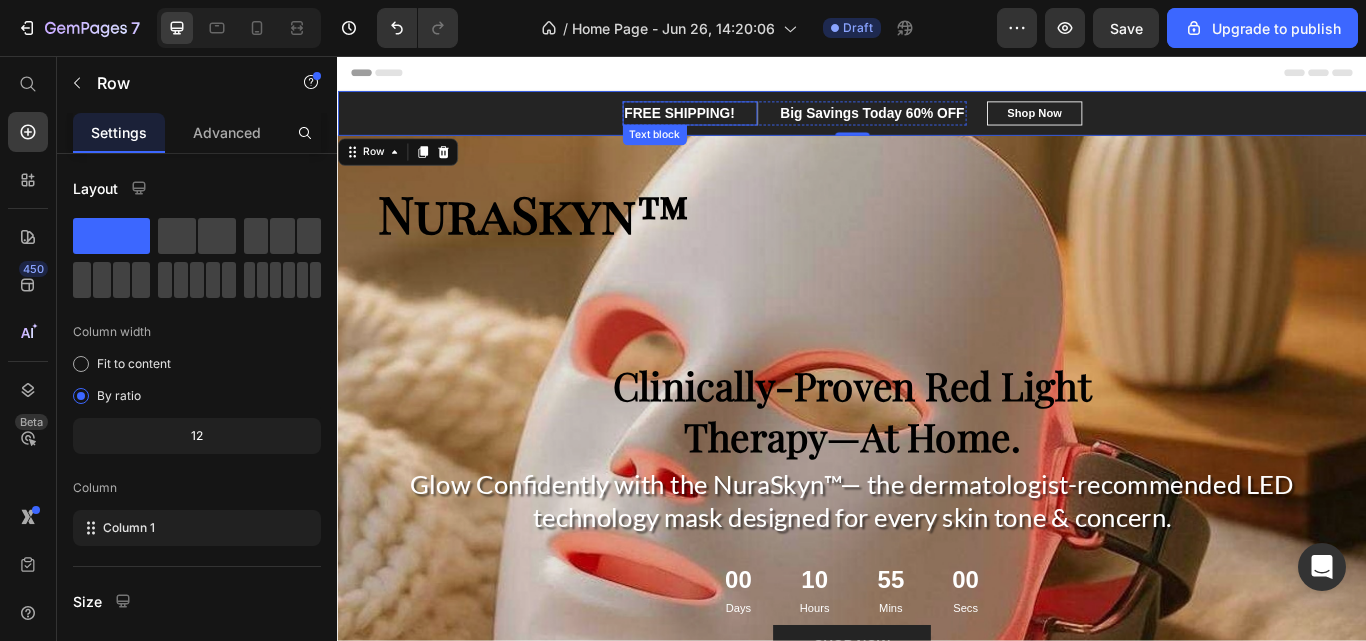 click on "FREE SHIPPING!" at bounding box center (735, 123) 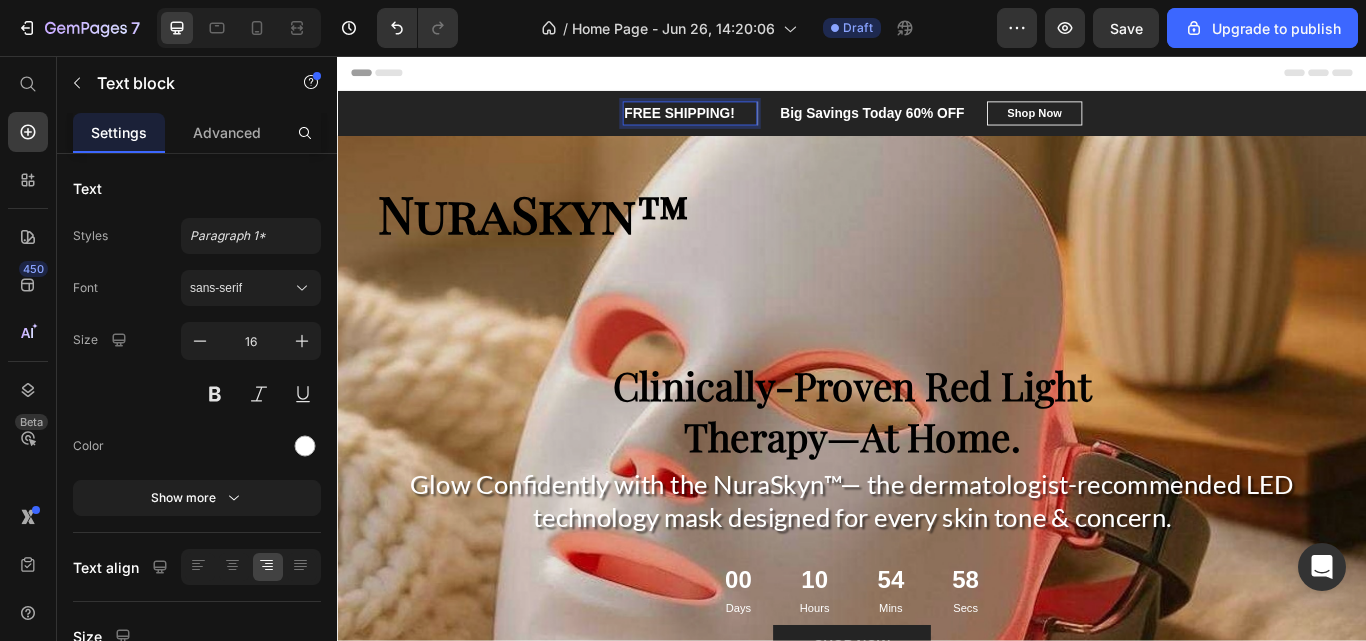 click on "FREE SHIPPING!" at bounding box center (735, 123) 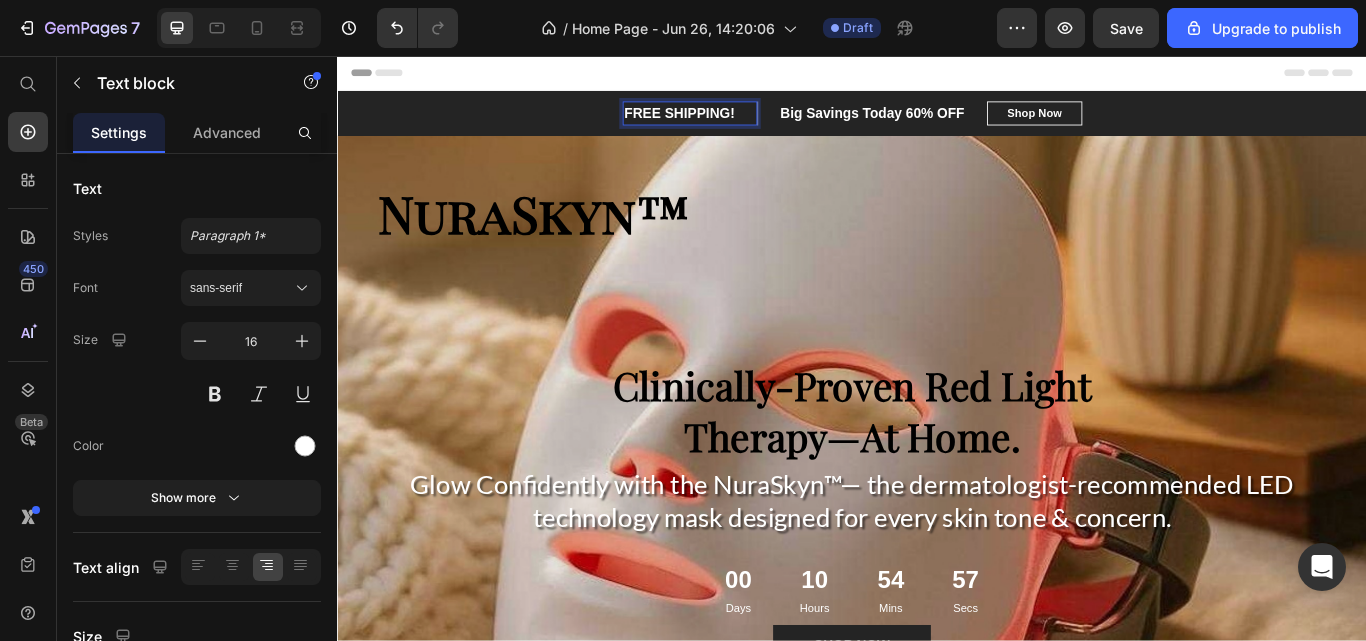 click on "FREE SHIPPING!" at bounding box center (735, 123) 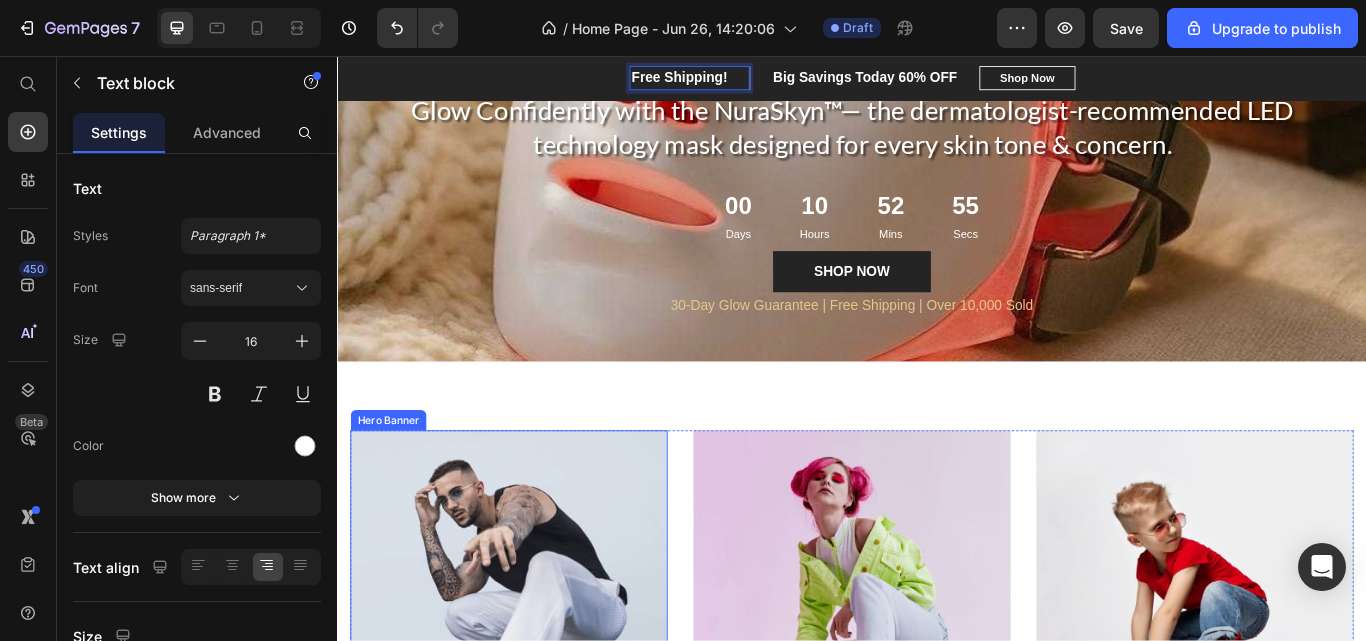 scroll, scrollTop: 435, scrollLeft: 0, axis: vertical 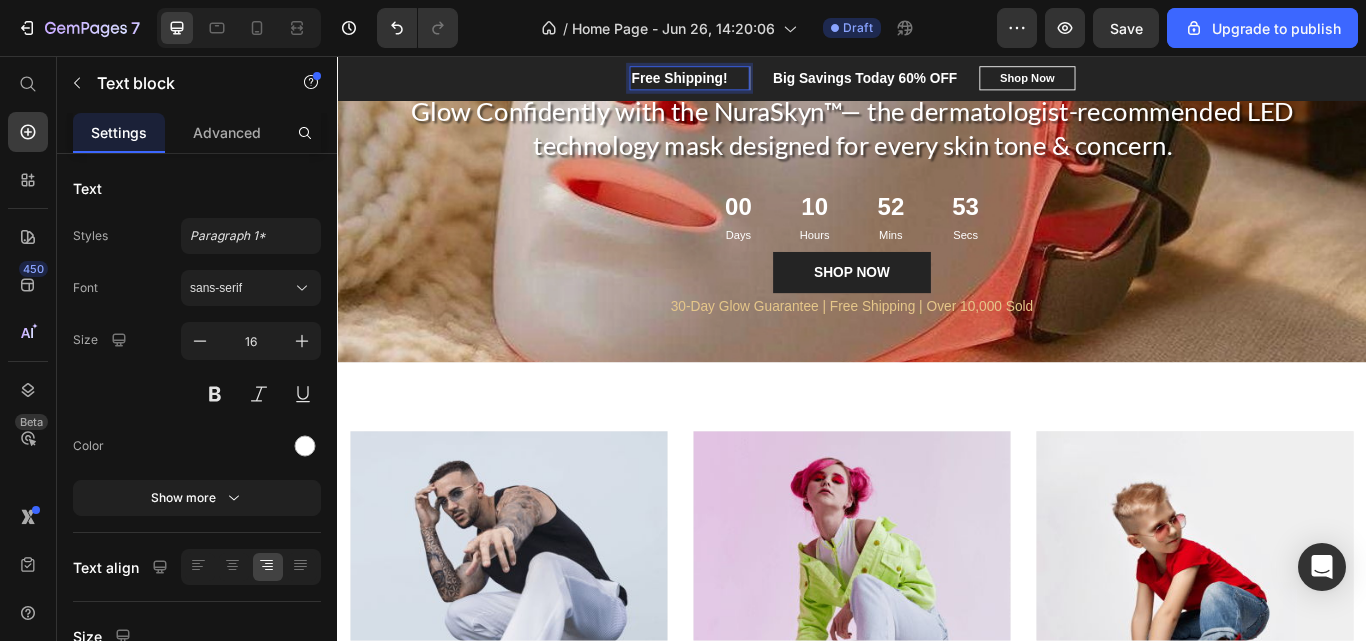 click 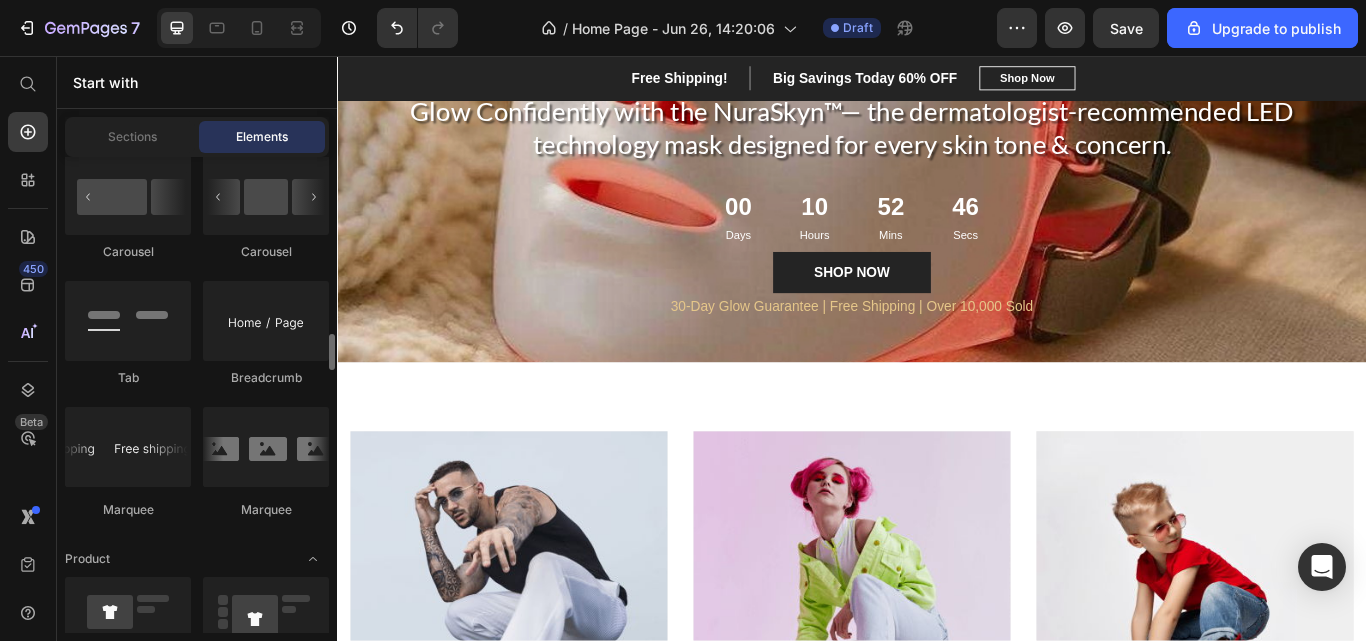 scroll, scrollTop: 2299, scrollLeft: 0, axis: vertical 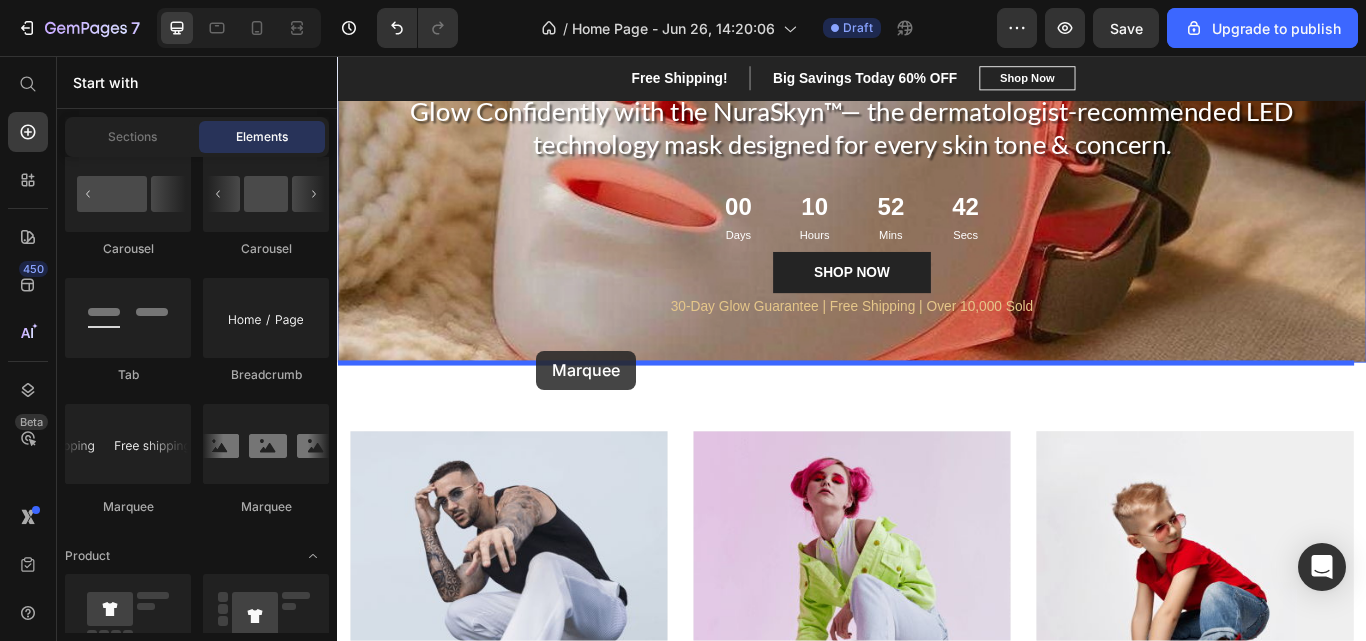 drag, startPoint x: 443, startPoint y: 510, endPoint x: 569, endPoint y: 400, distance: 167.26027 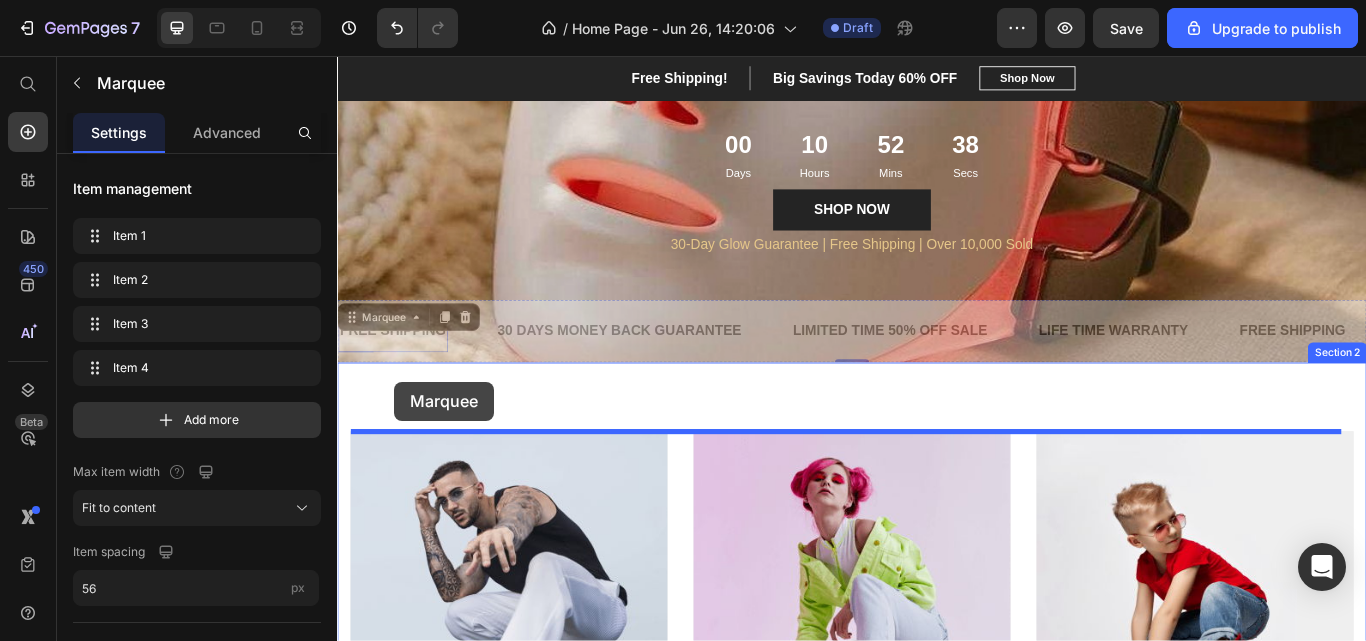 drag, startPoint x: 392, startPoint y: 353, endPoint x: 403, endPoint y: 437, distance: 84.71718 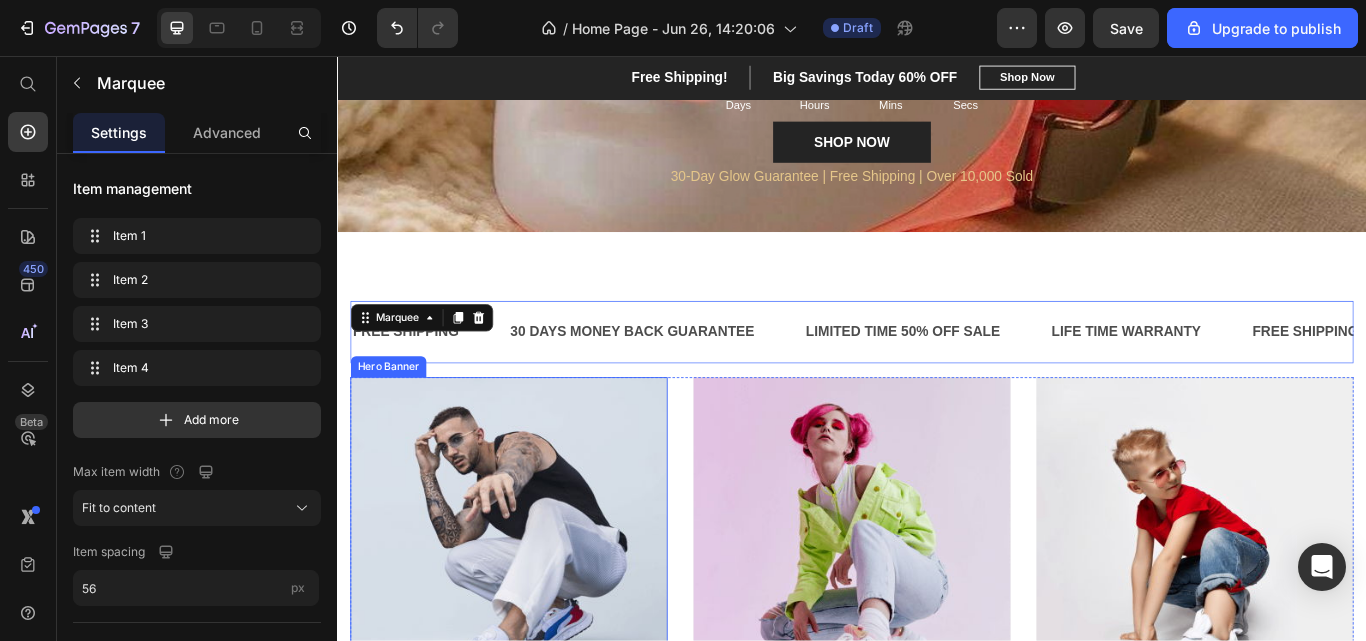 scroll, scrollTop: 596, scrollLeft: 0, axis: vertical 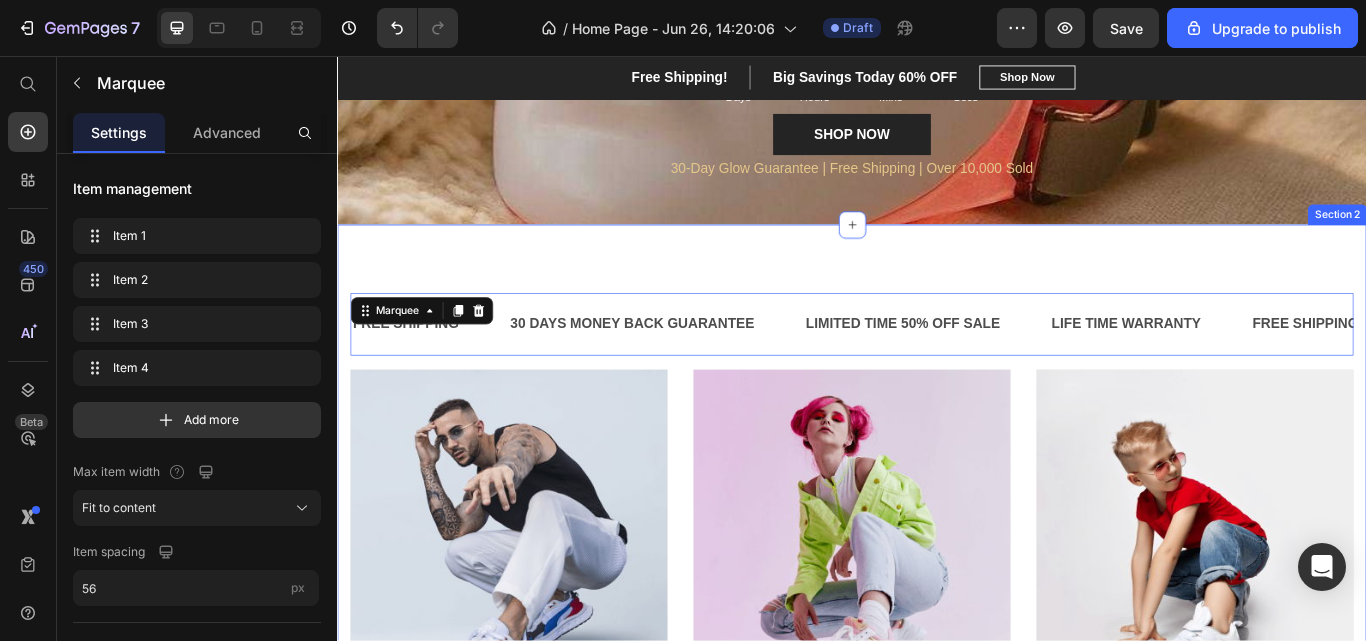 click on "FREE SHIPPING Text 30 DAYS MONEY BACK GUARANTEE Text LIMITED TIME 50% OFF SALE Text LIFE TIME WARRANTY Text FREE SHIPPING Text 30 DAYS MONEY BACK GUARANTEE Text LIMITED TIME 50% OFF SALE Text LIFE TIME WARRANTY Text FREE SHIPPING Text 30 DAYS MONEY BACK GUARANTEE Text LIMITED TIME 50% OFF SALE Text LIFE TIME WARRANTY Text FREE SHIPPING Text 30 DAYS MONEY BACK GUARANTEE Text LIMITED TIME 50% OFF SALE Text LIFE TIME WARRANTY Text FREE SHIPPING Text 30 DAYS MONEY BACK GUARANTEE Text LIMITED TIME 50% OFF SALE Text LIFE TIME WARRANTY Text FREE SHIPPING Text 30 DAYS MONEY BACK GUARANTEE Text LIMITED TIME 50% OFF SALE Text LIFE TIME WARRANTY Text Marquee   16 MEN’S Text block Row Row Hero Banner WOMEN’S Text block Row Row Hero Banner KID’S Text block Row Row Hero Banner Row Section 2" at bounding box center (937, 609) 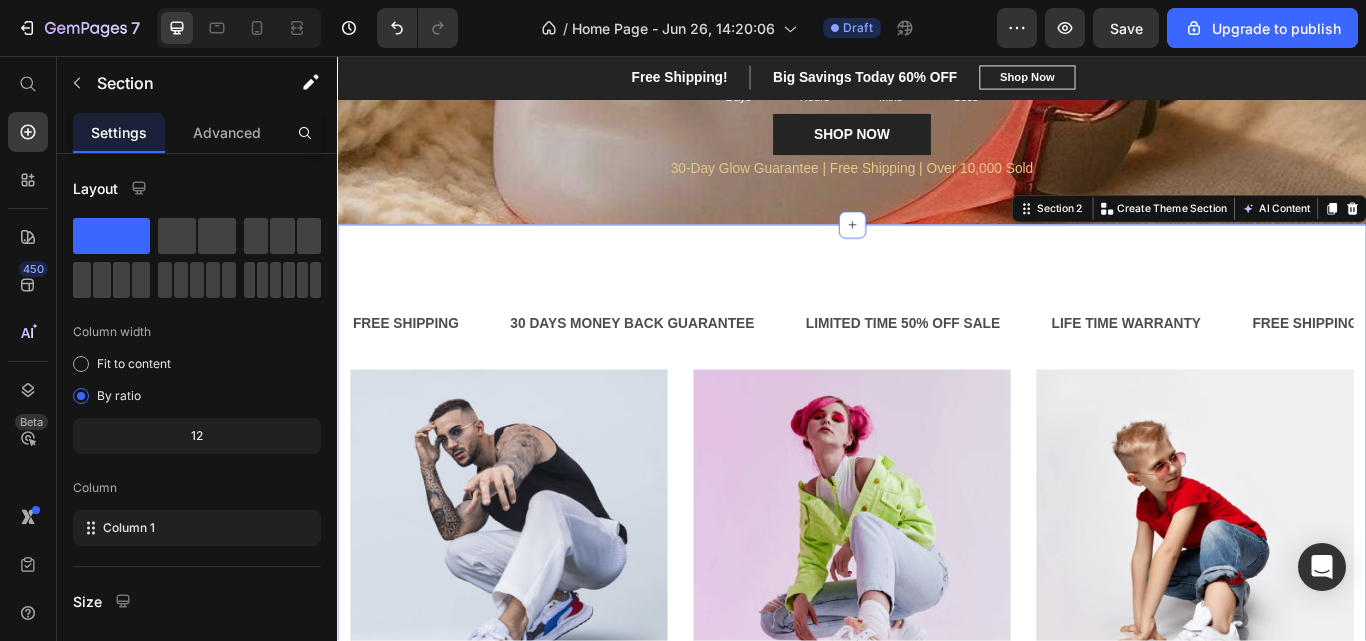click on "Advanced" at bounding box center (227, 132) 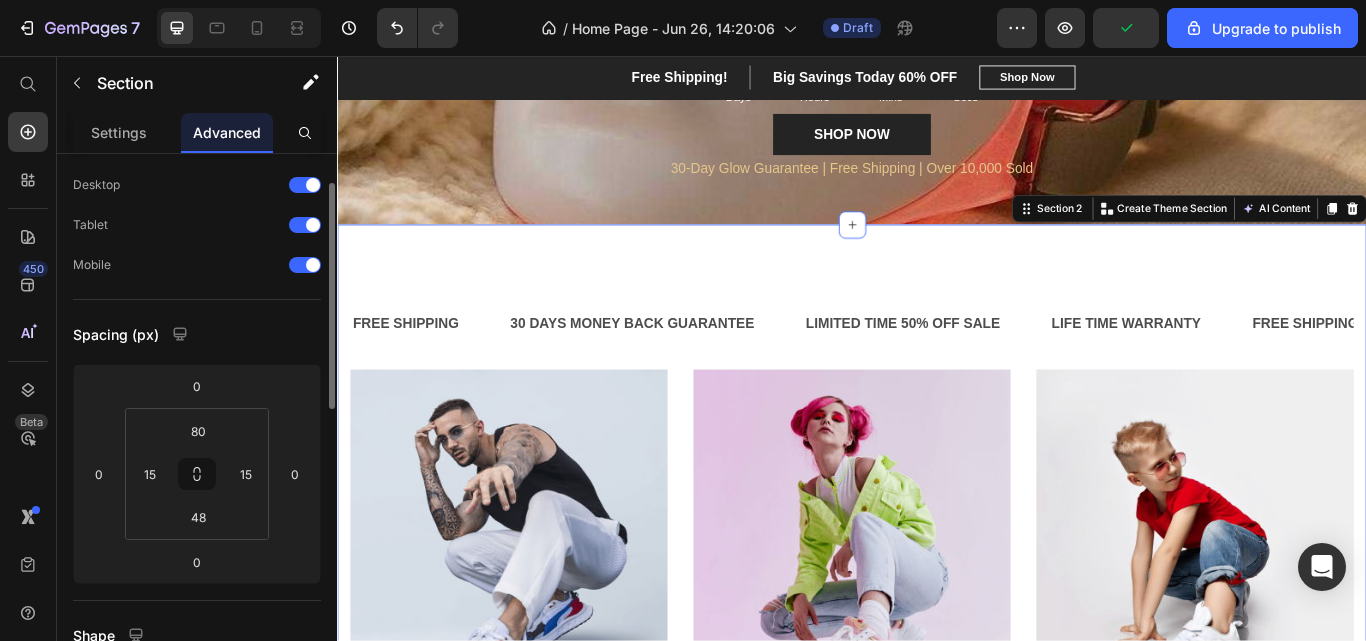 scroll, scrollTop: 57, scrollLeft: 0, axis: vertical 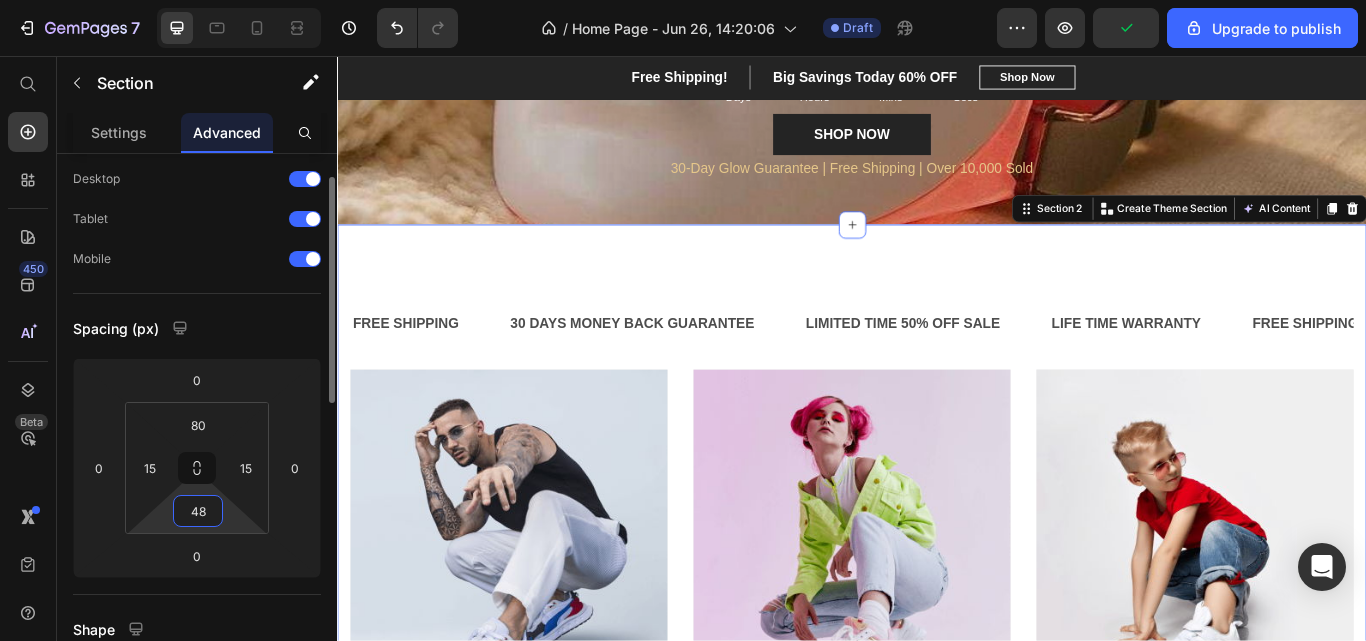 click on "48" at bounding box center [198, 511] 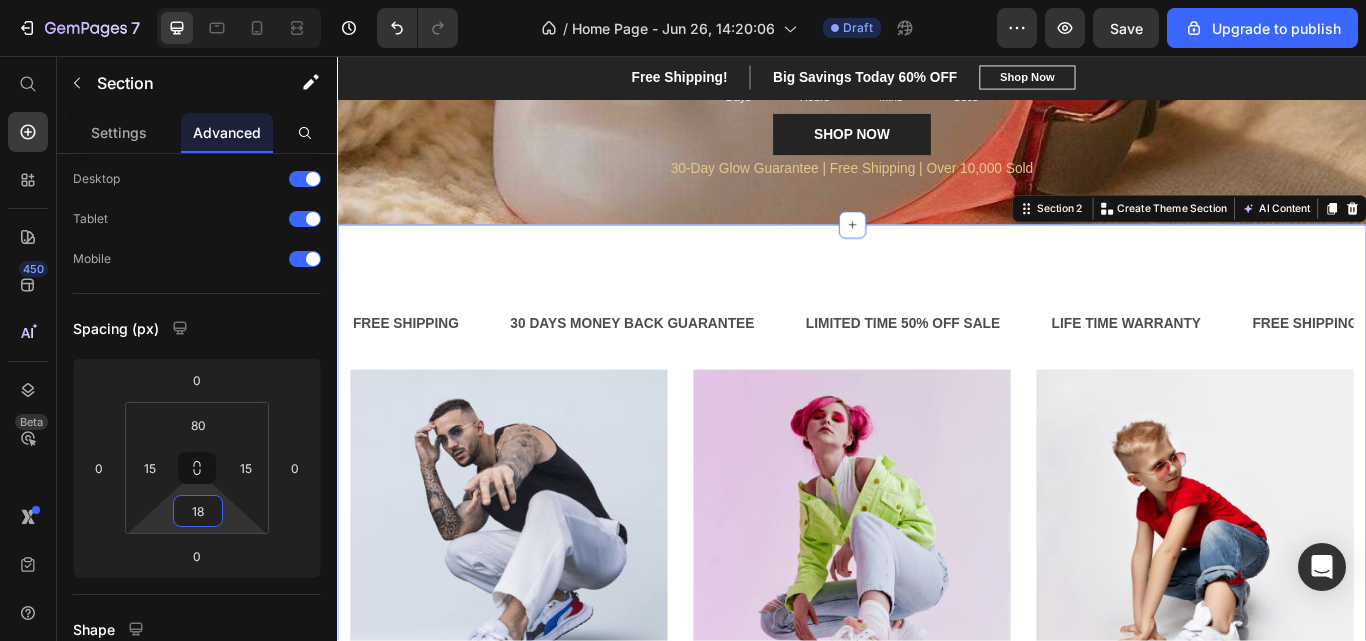 type on "180" 